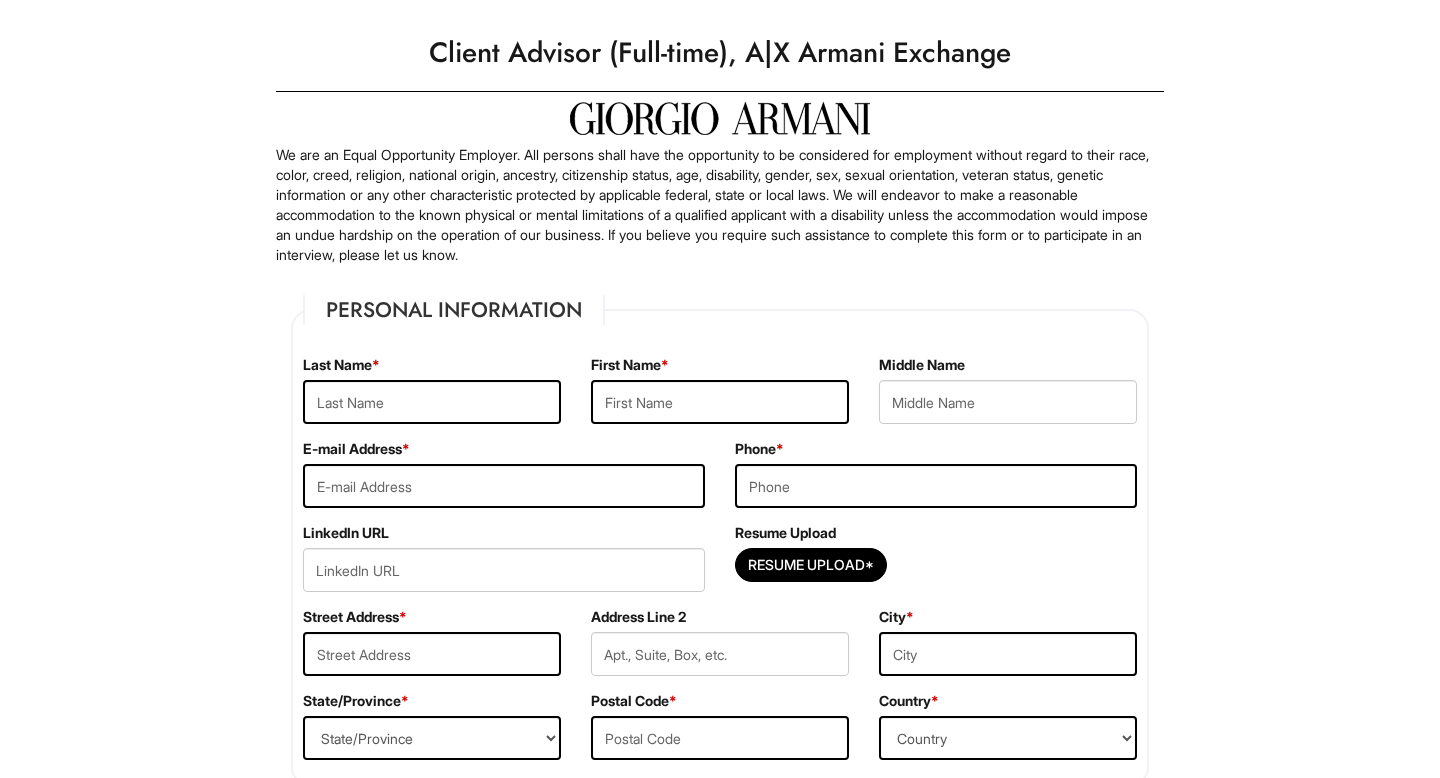 scroll, scrollTop: 54, scrollLeft: 0, axis: vertical 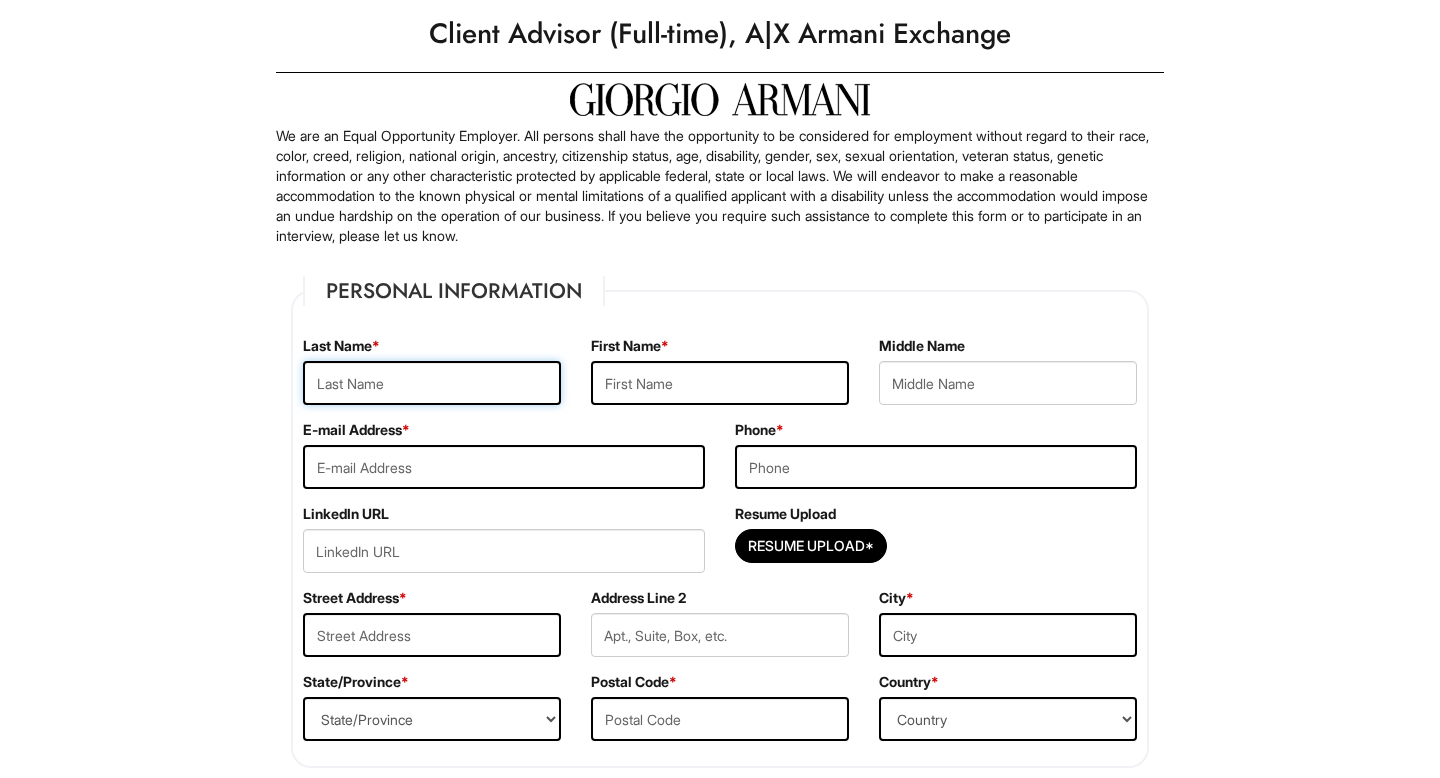 click at bounding box center (432, 383) 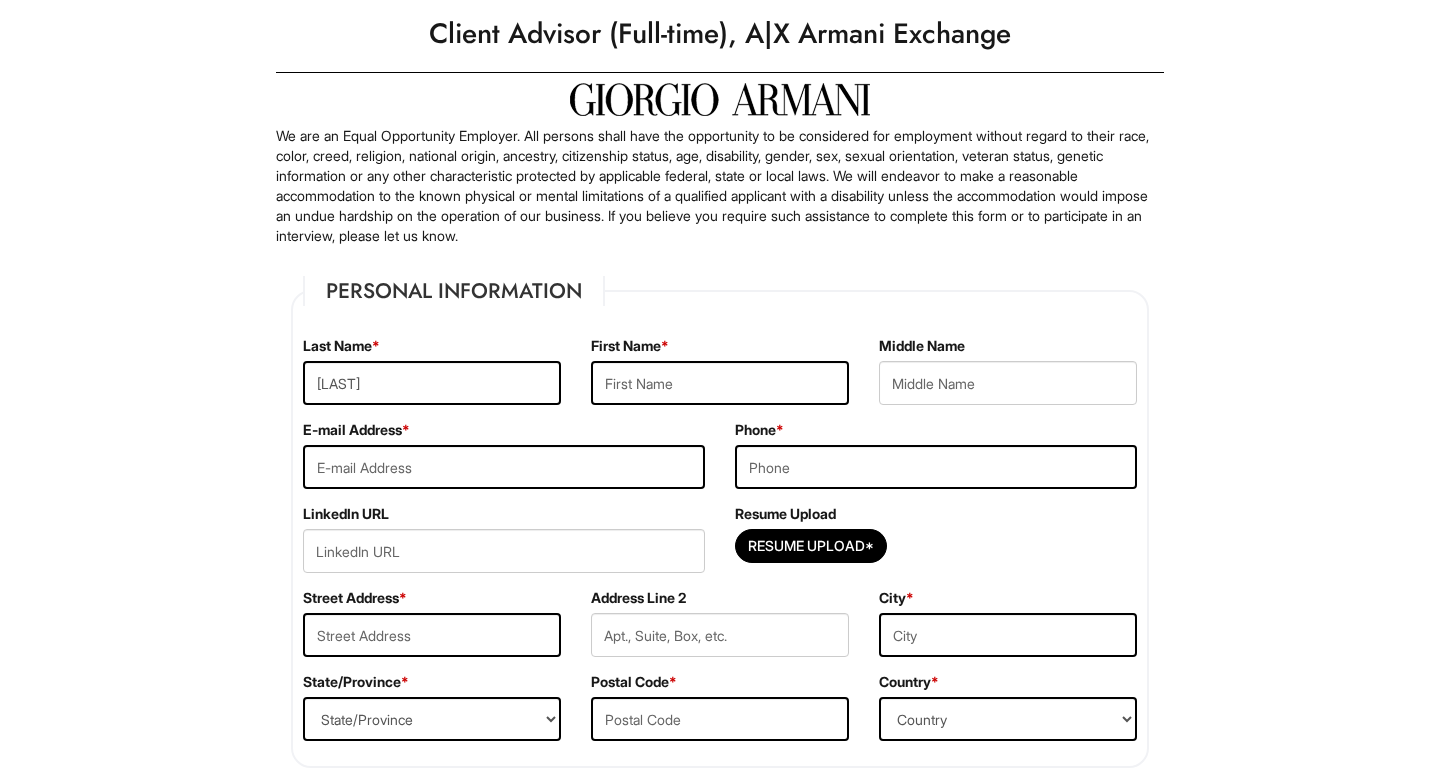 type on "[FIRST]" 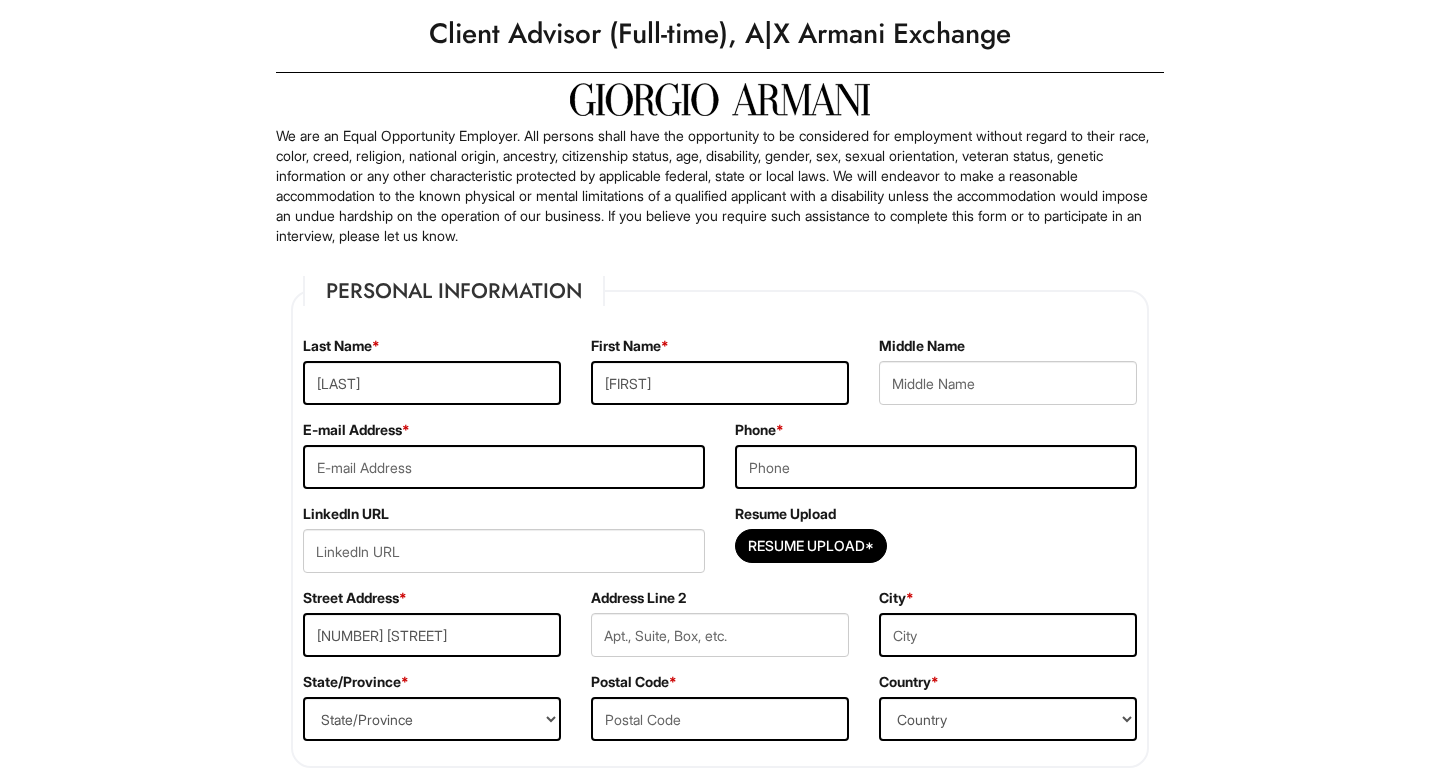 type on "Apt 909" 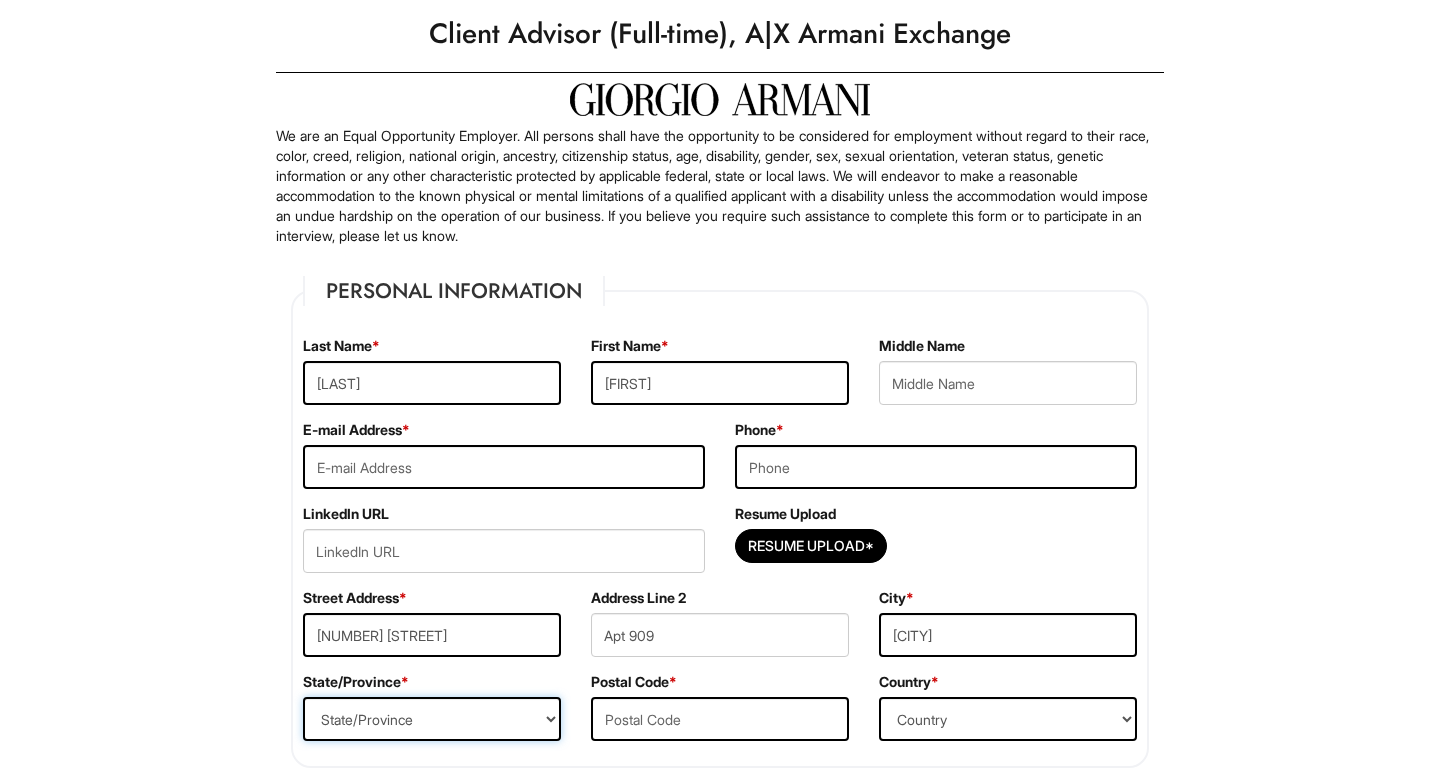 select on "CA" 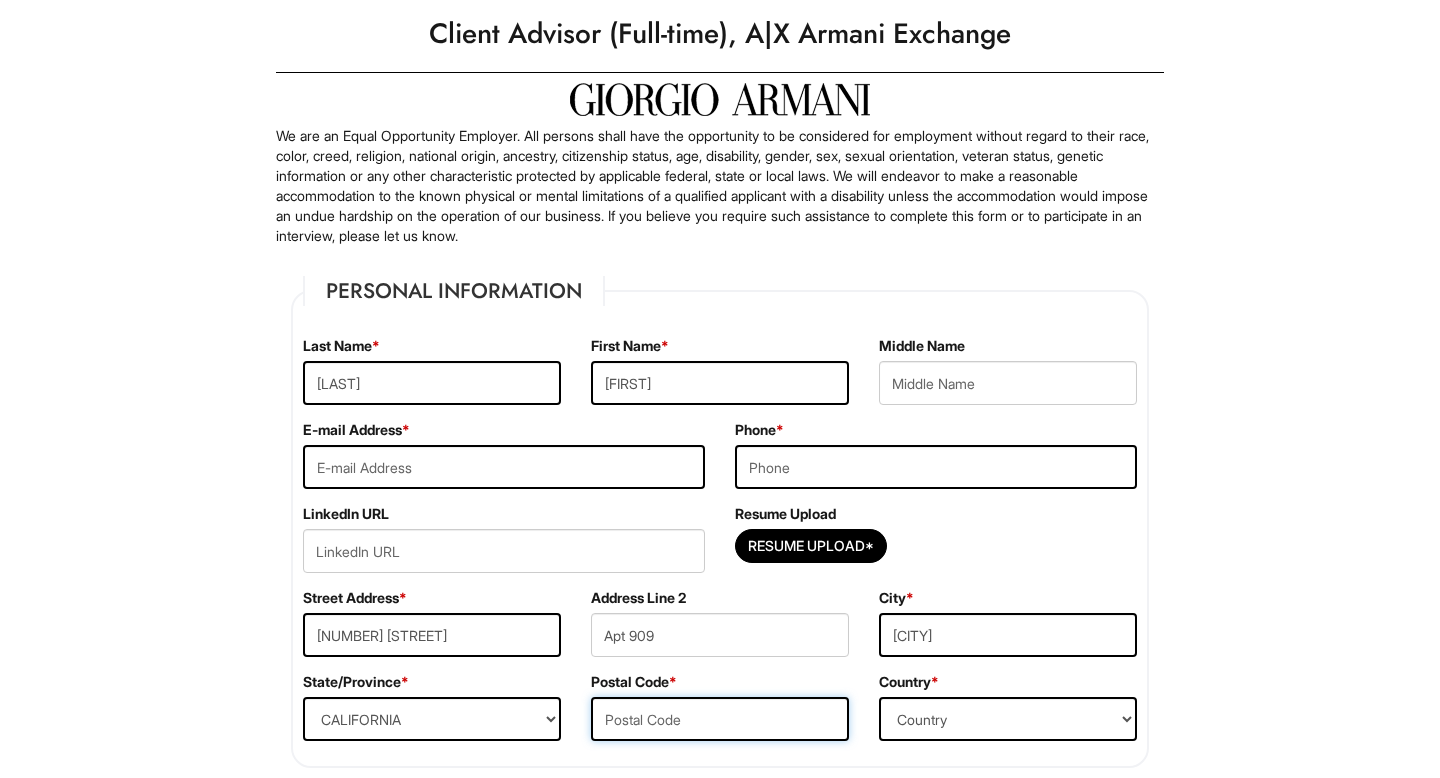 type on "94612" 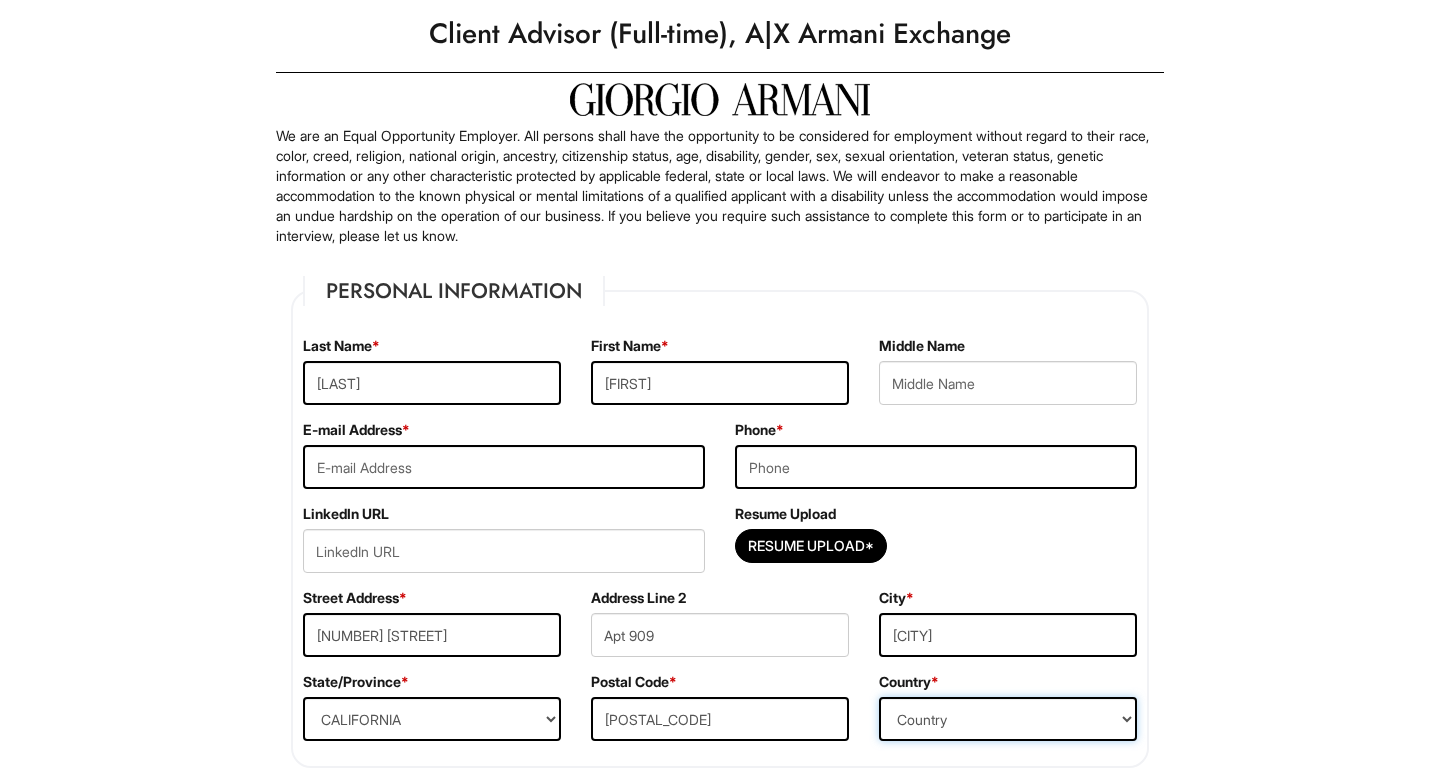 select on "United States of America" 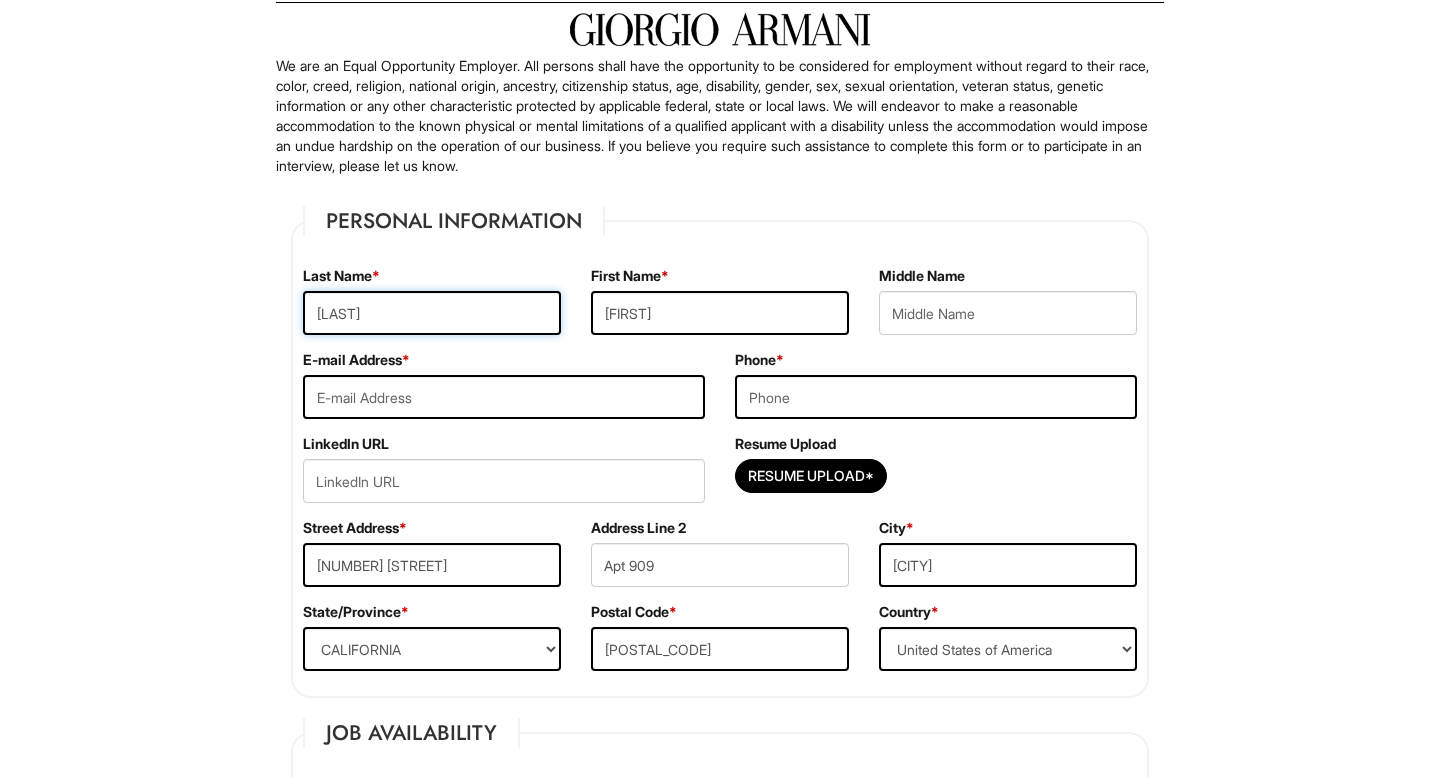 scroll, scrollTop: 125, scrollLeft: 0, axis: vertical 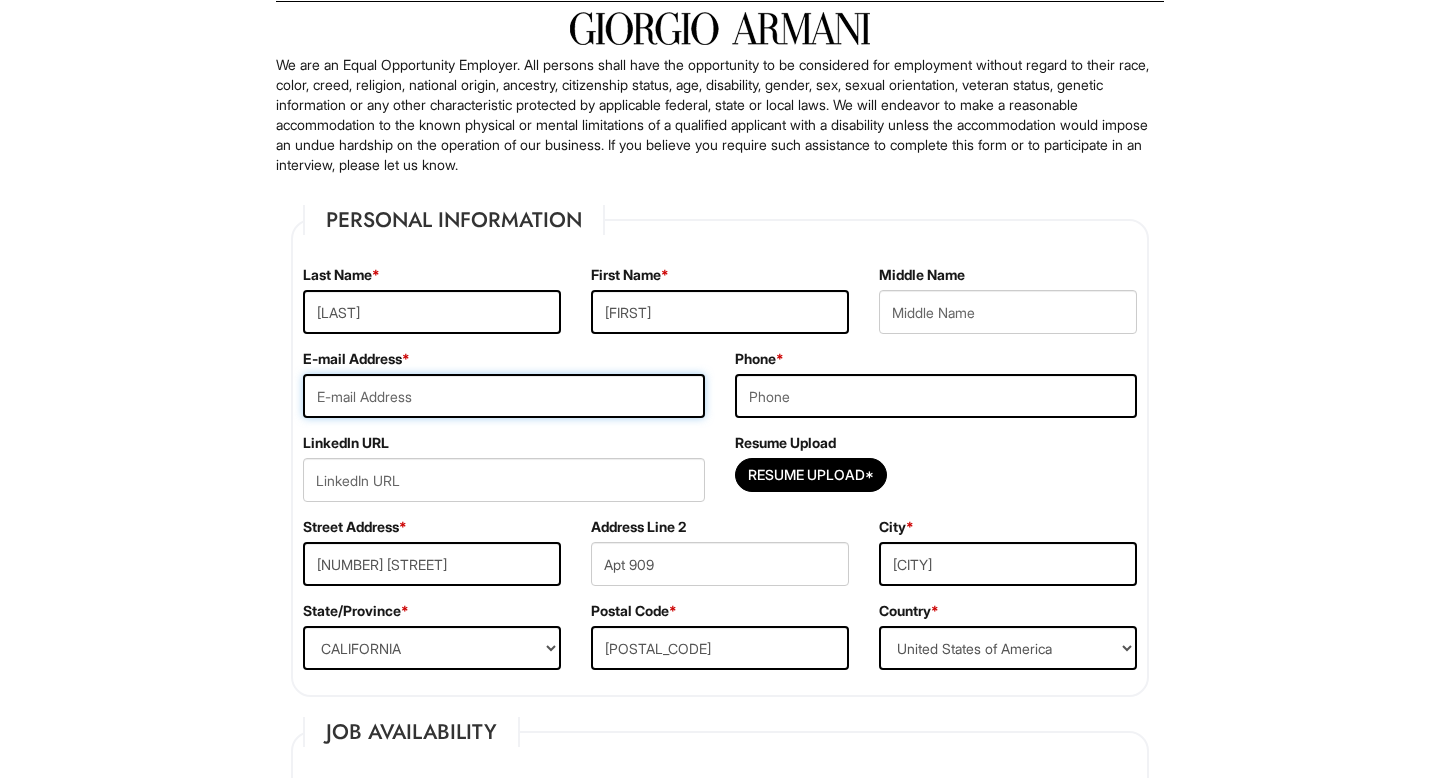 click at bounding box center [504, 396] 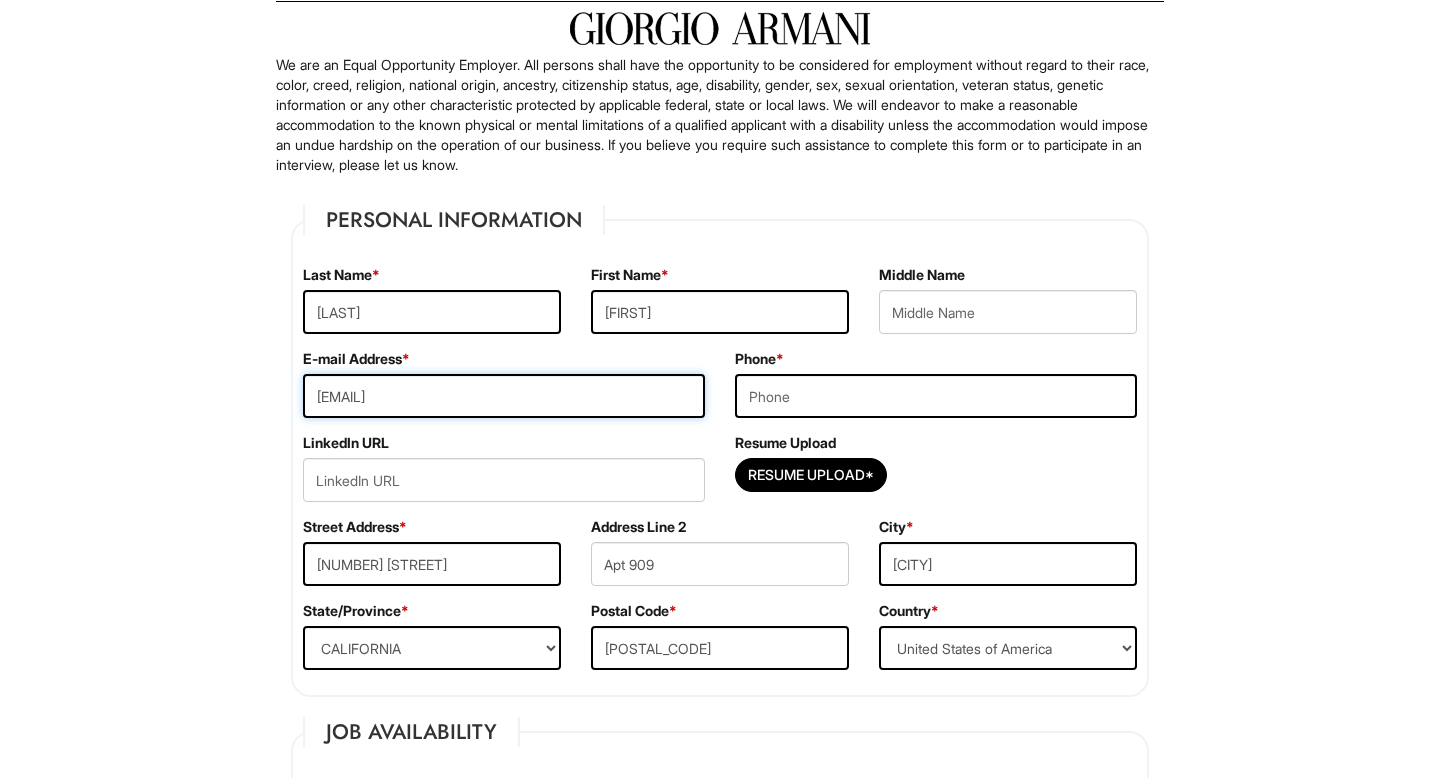 type on "Elizabeth" 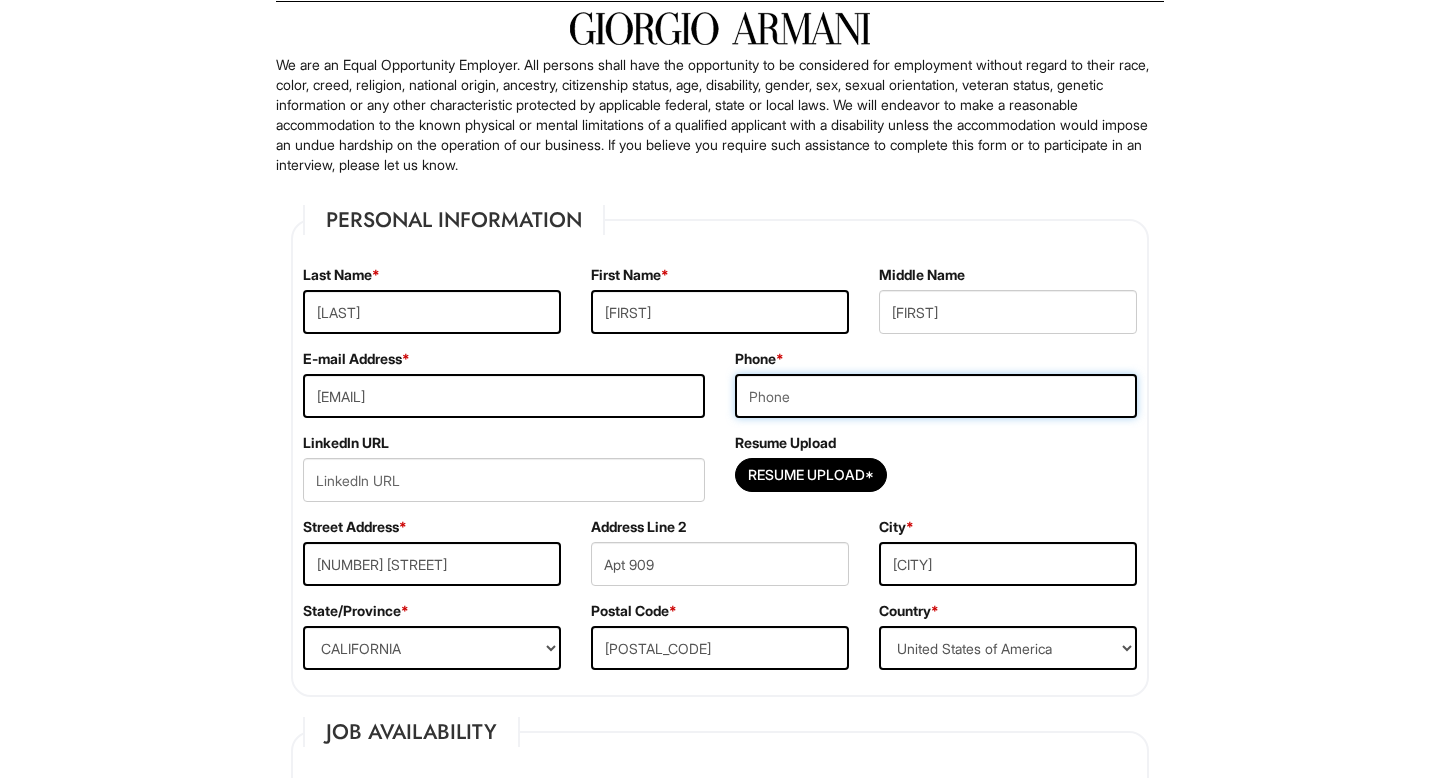 type on "4157632595" 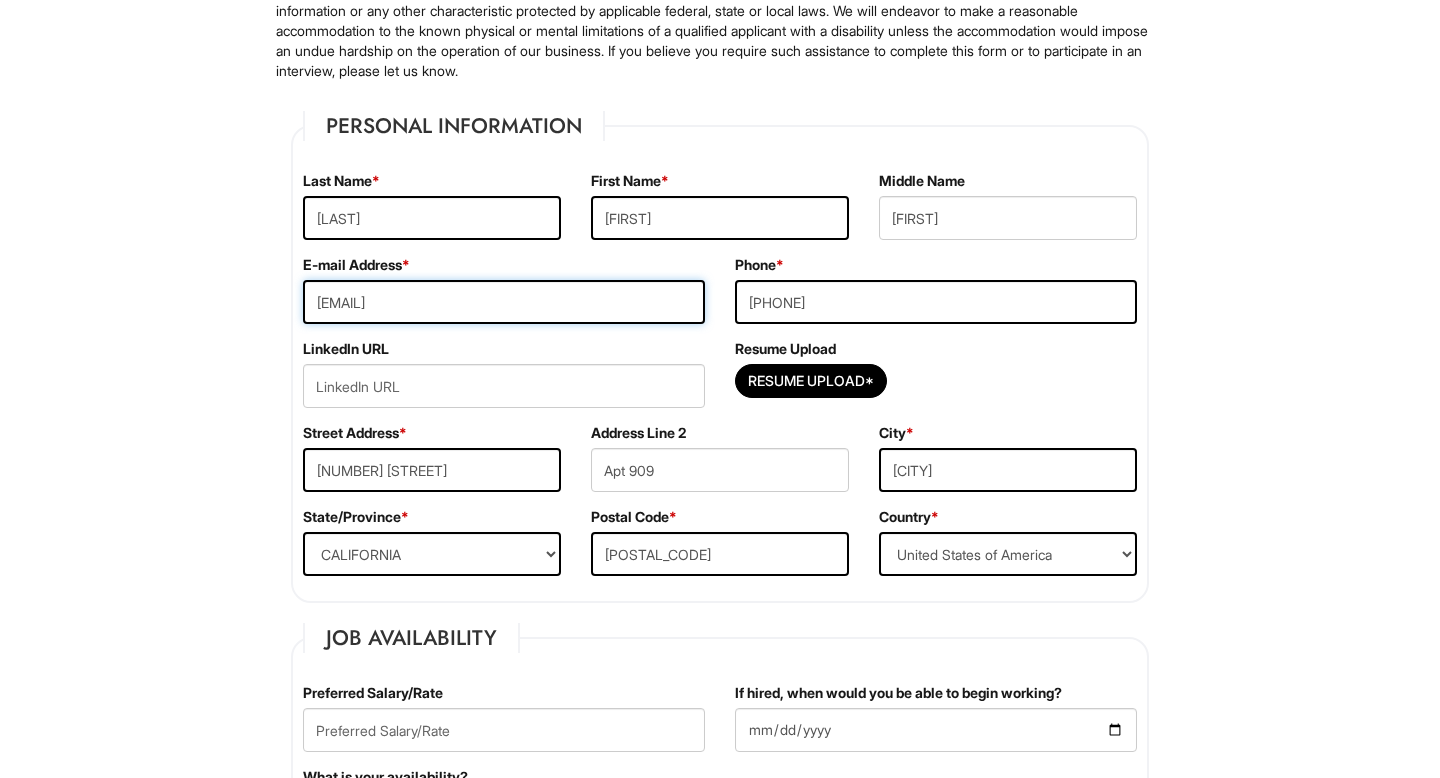 scroll, scrollTop: 225, scrollLeft: 0, axis: vertical 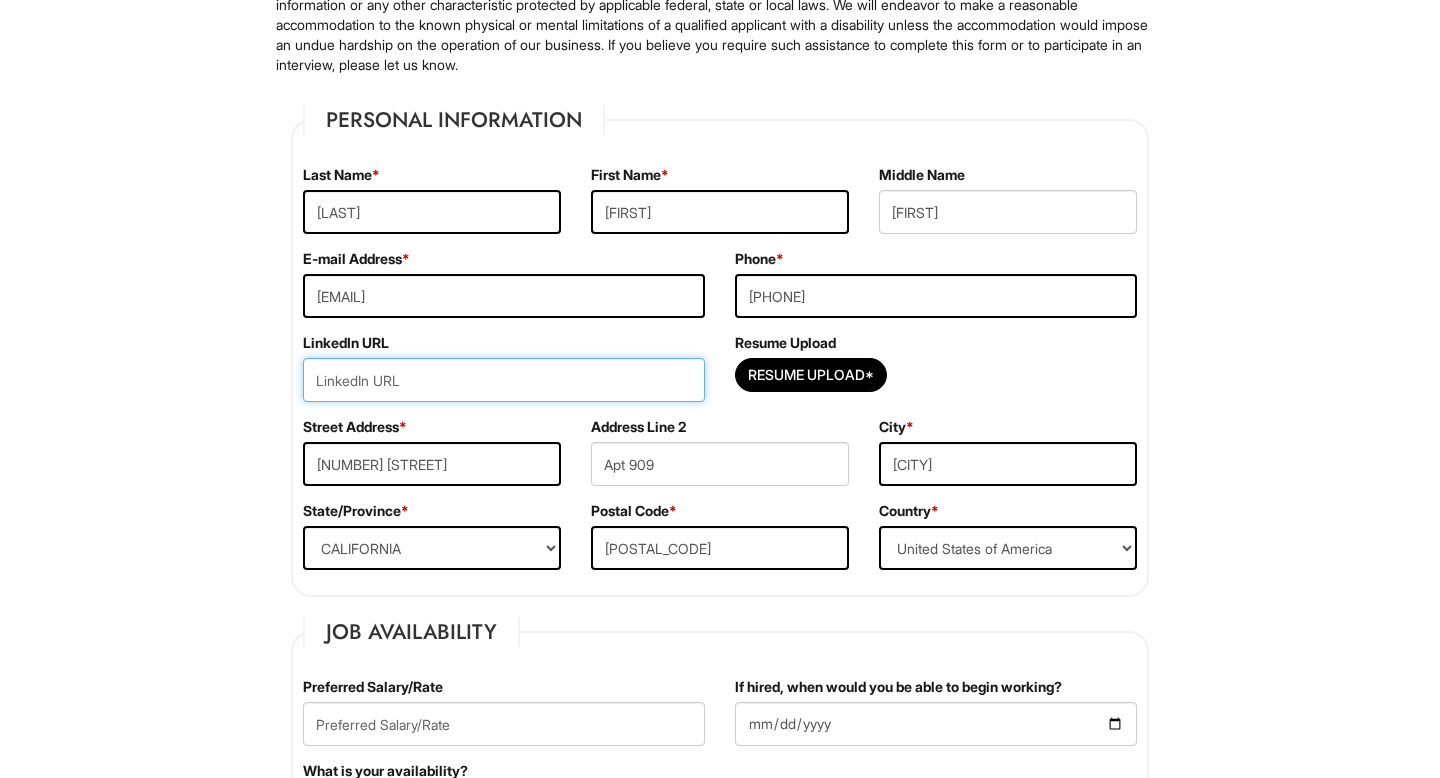 click at bounding box center [504, 380] 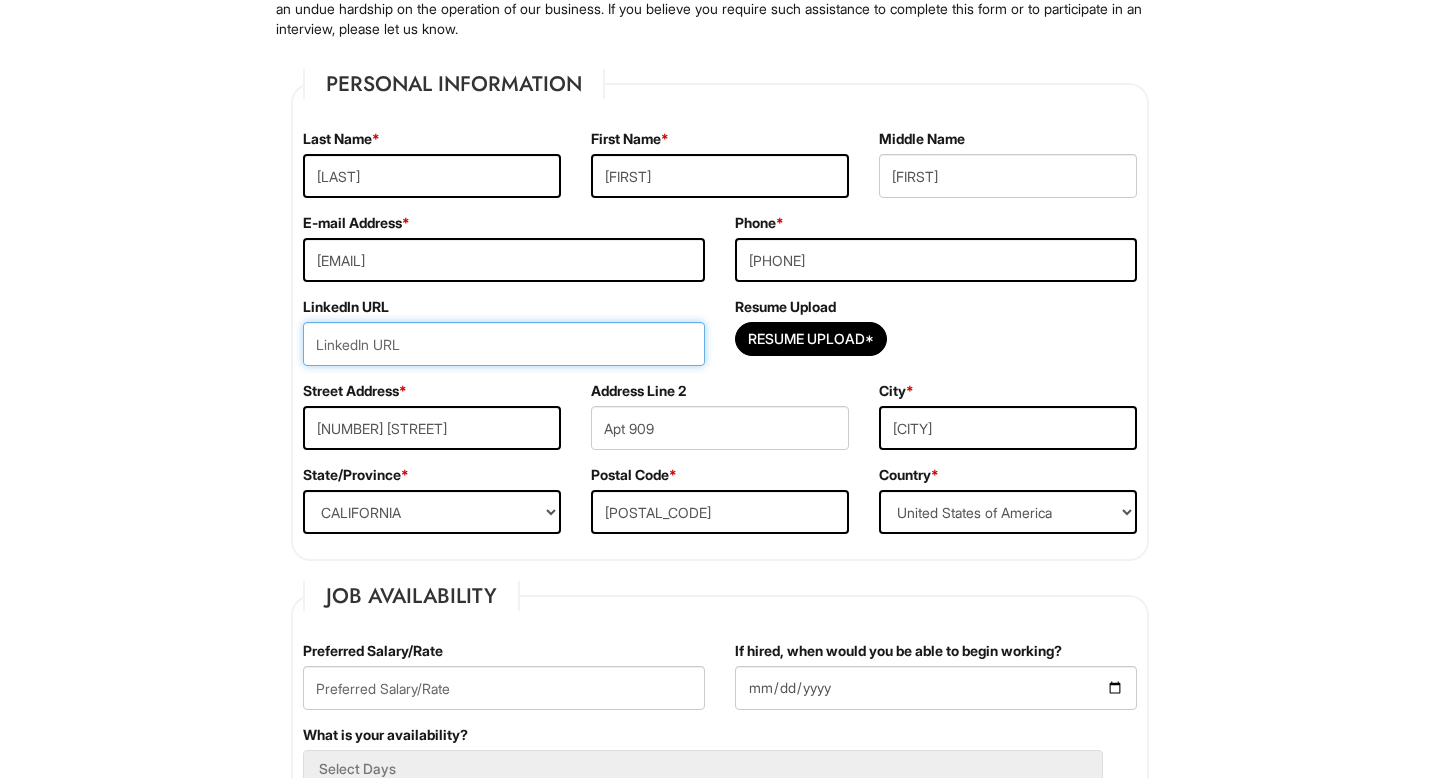 scroll, scrollTop: 272, scrollLeft: 0, axis: vertical 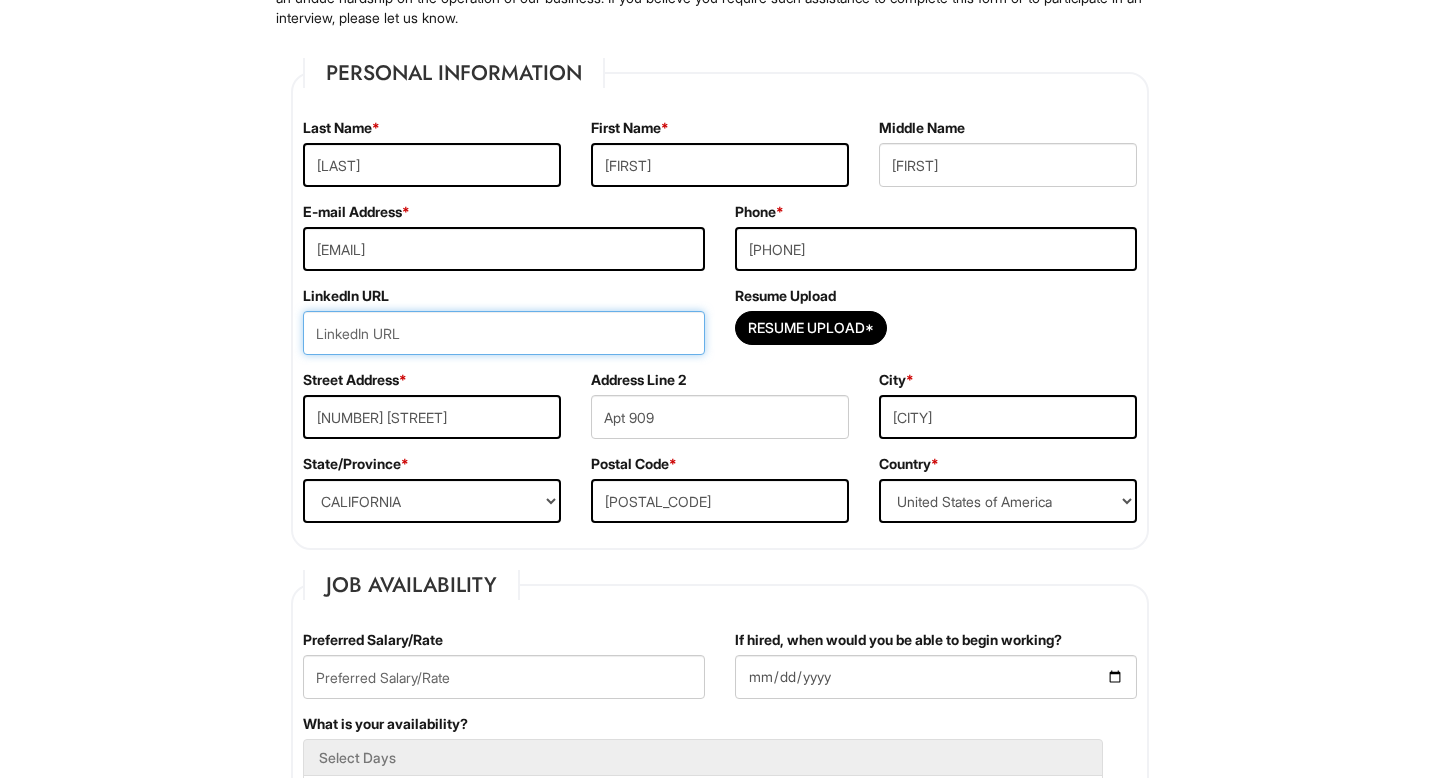 paste on "https://www.linkedin.com/in/schuylersuarez/" 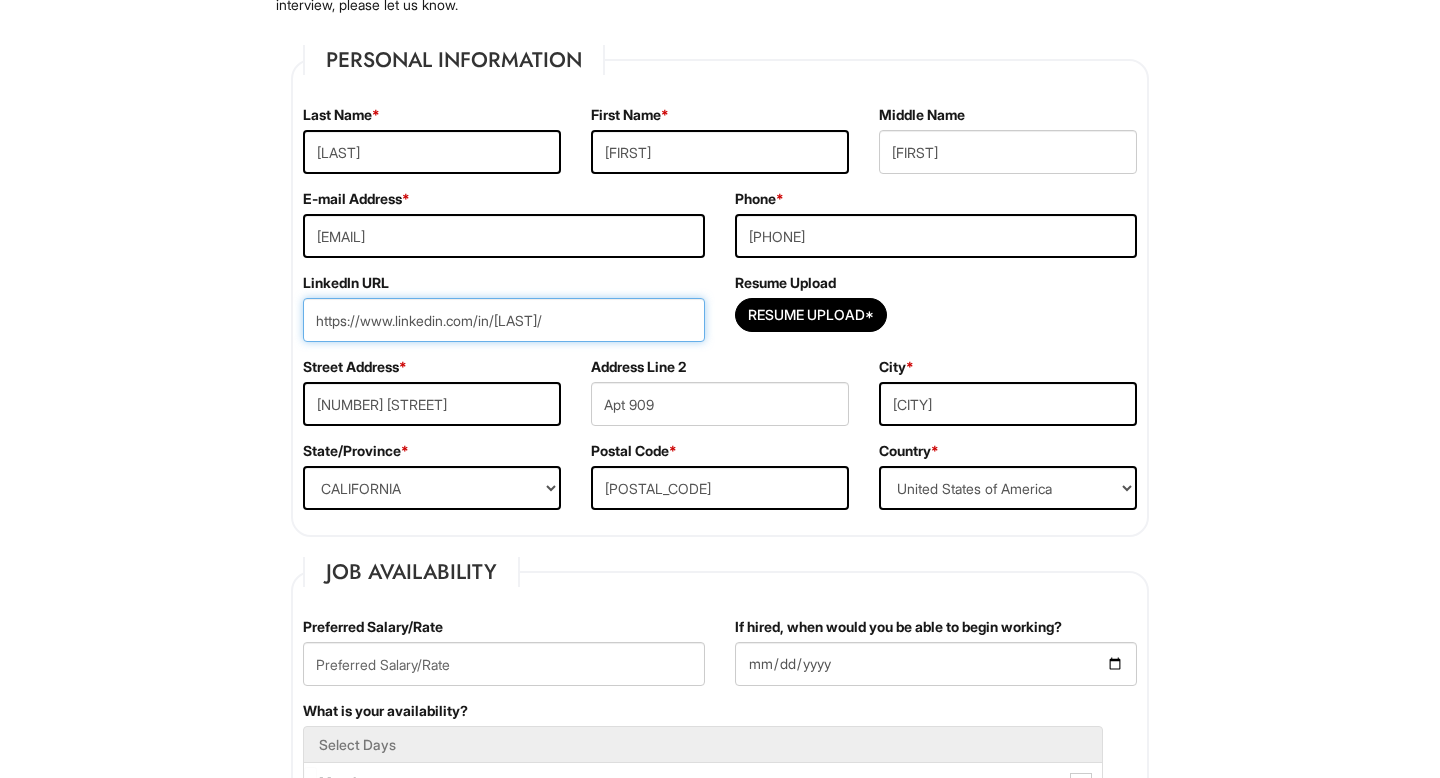 scroll, scrollTop: 294, scrollLeft: 0, axis: vertical 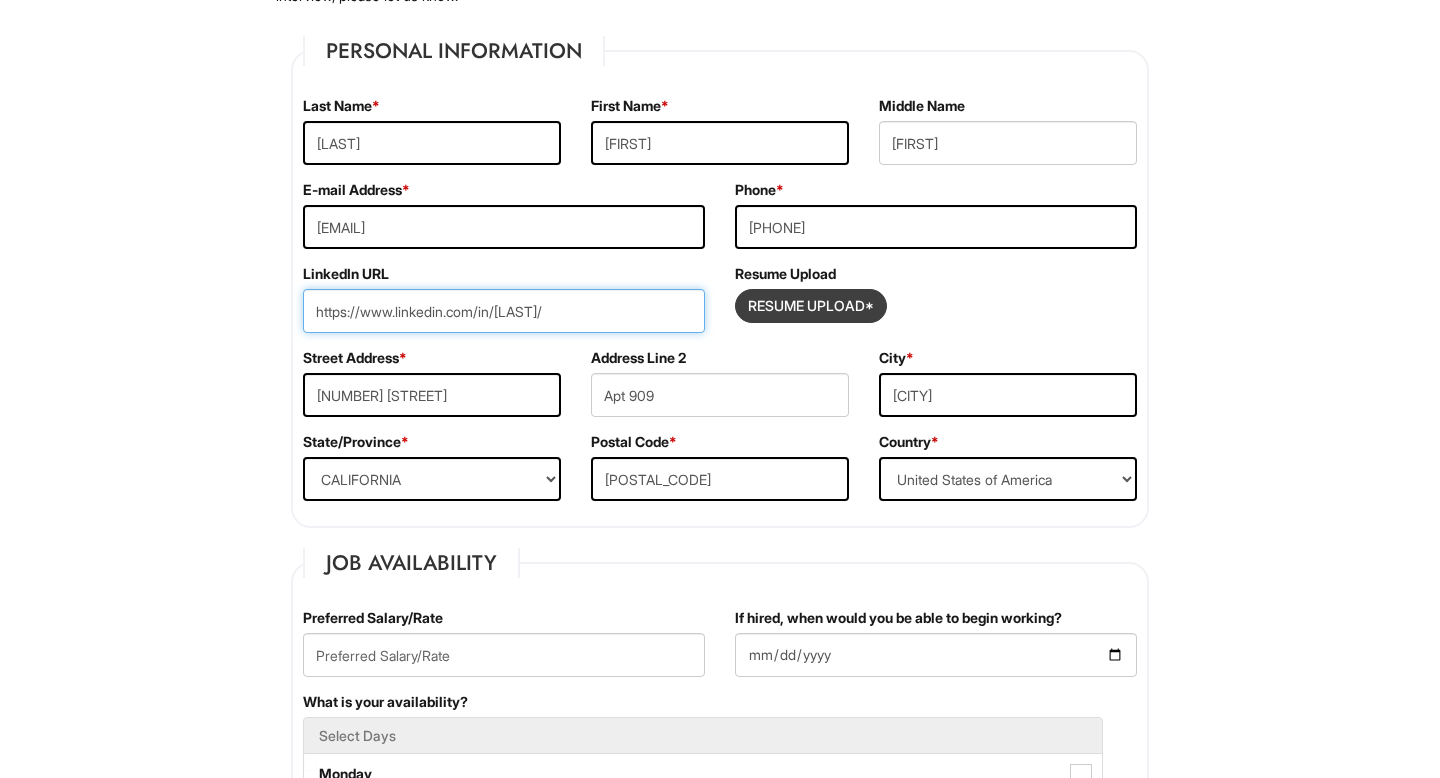type on "https://www.linkedin.com/in/schuylersuarez/" 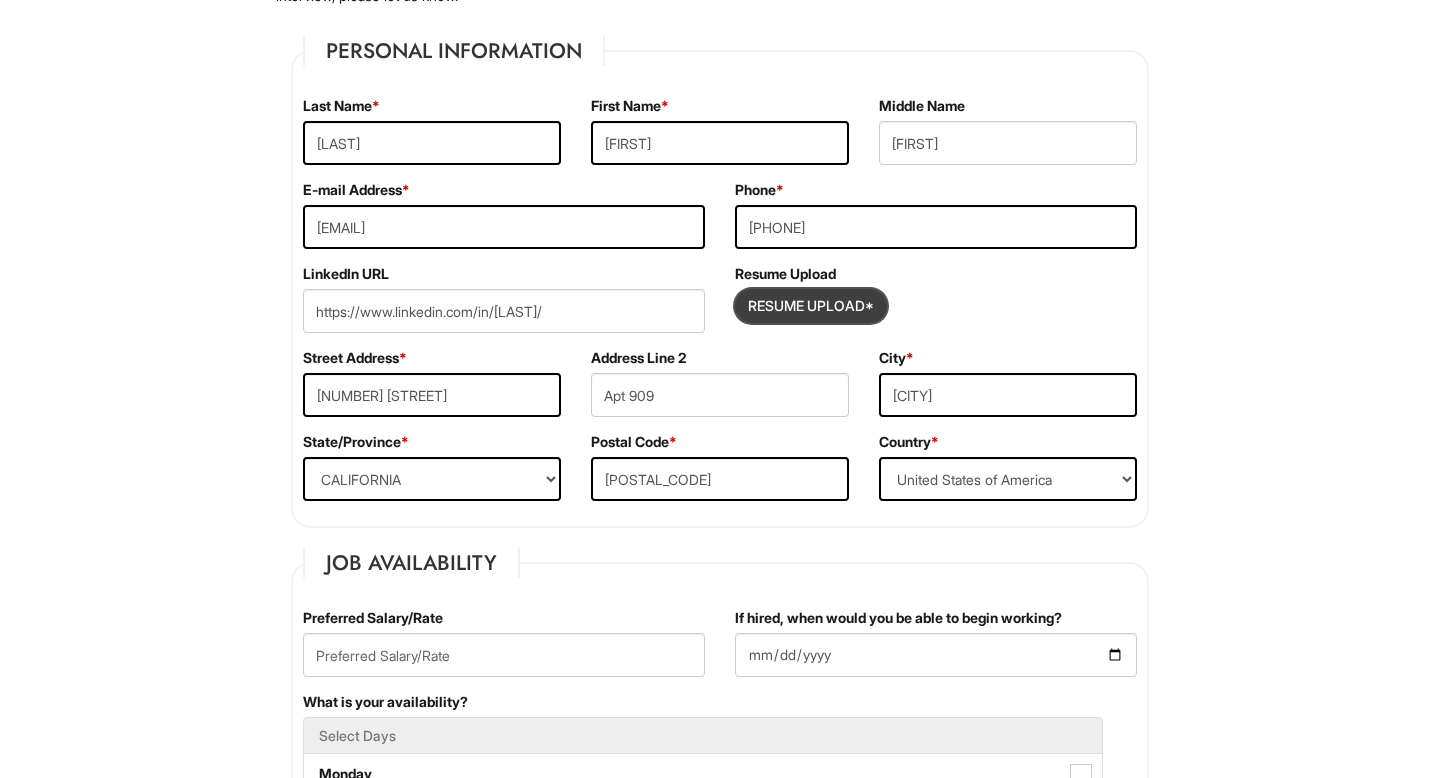 click at bounding box center (811, 306) 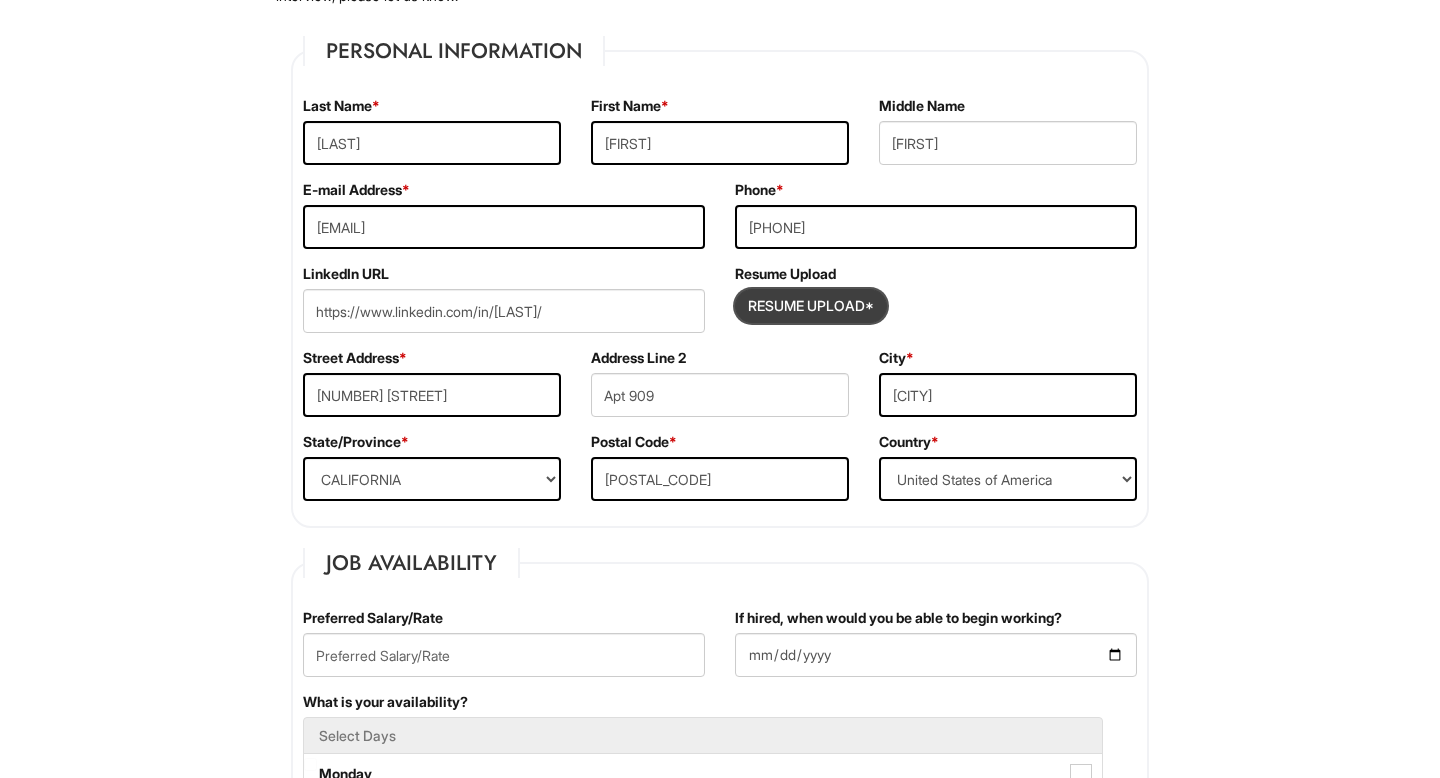 type on "C:\fakepath\Schuyler's Resume r (1).pdf" 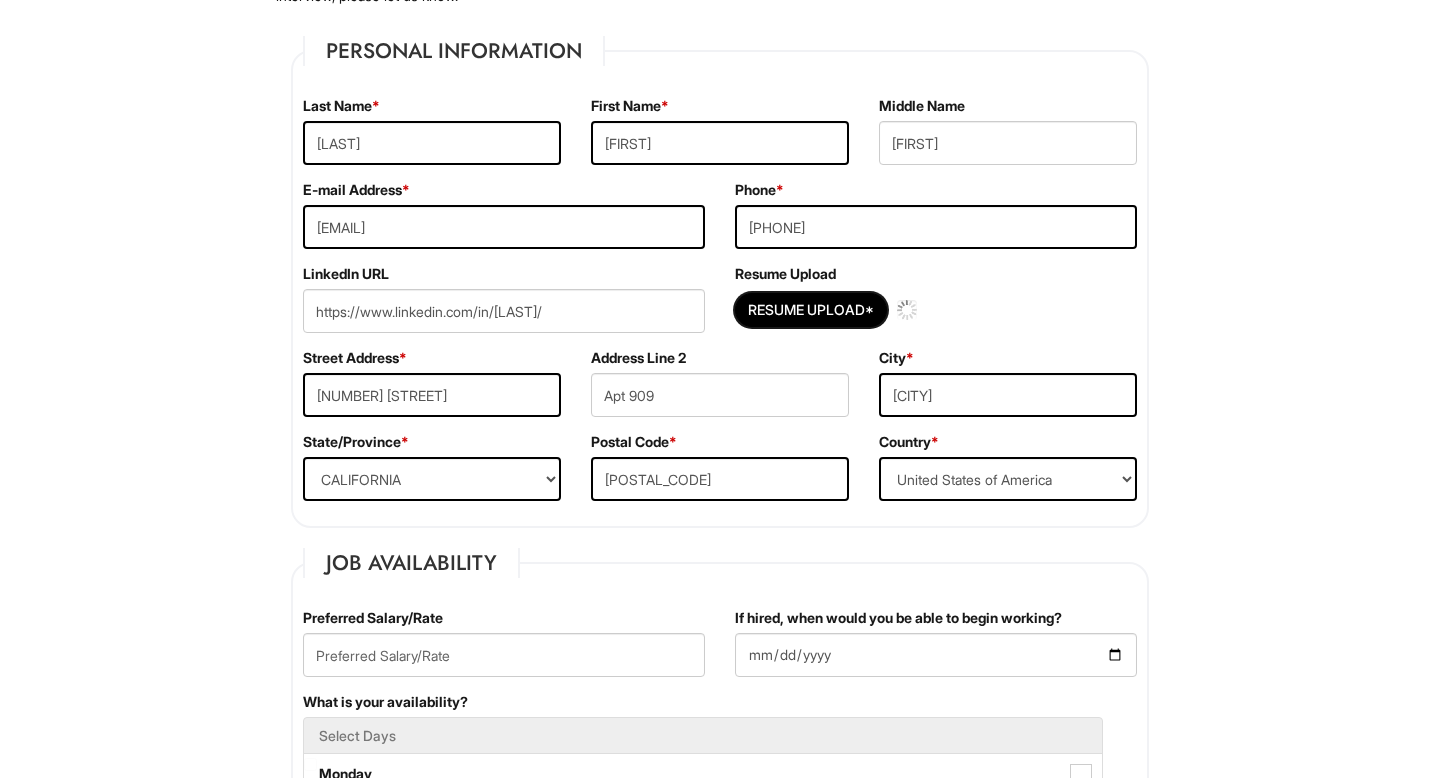 type 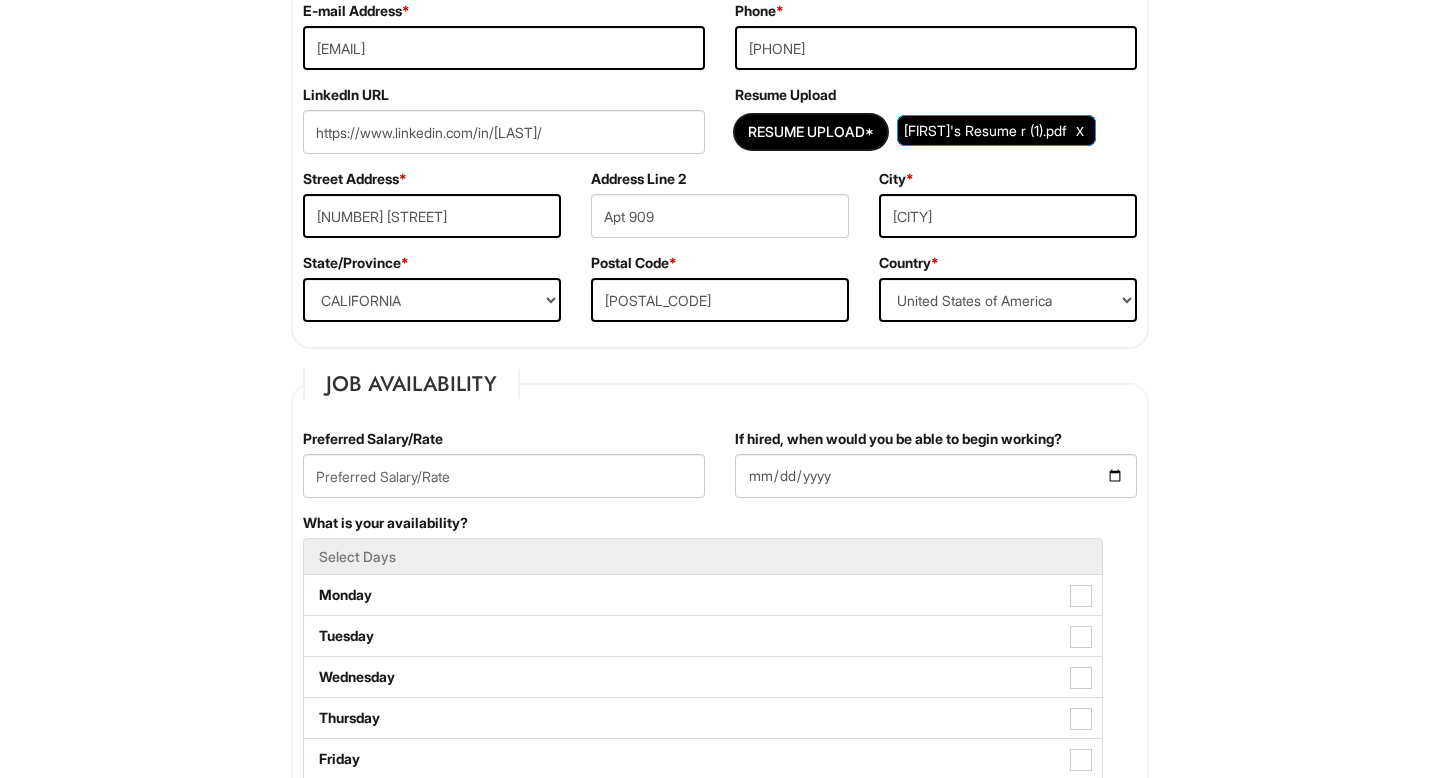 scroll, scrollTop: 476, scrollLeft: 0, axis: vertical 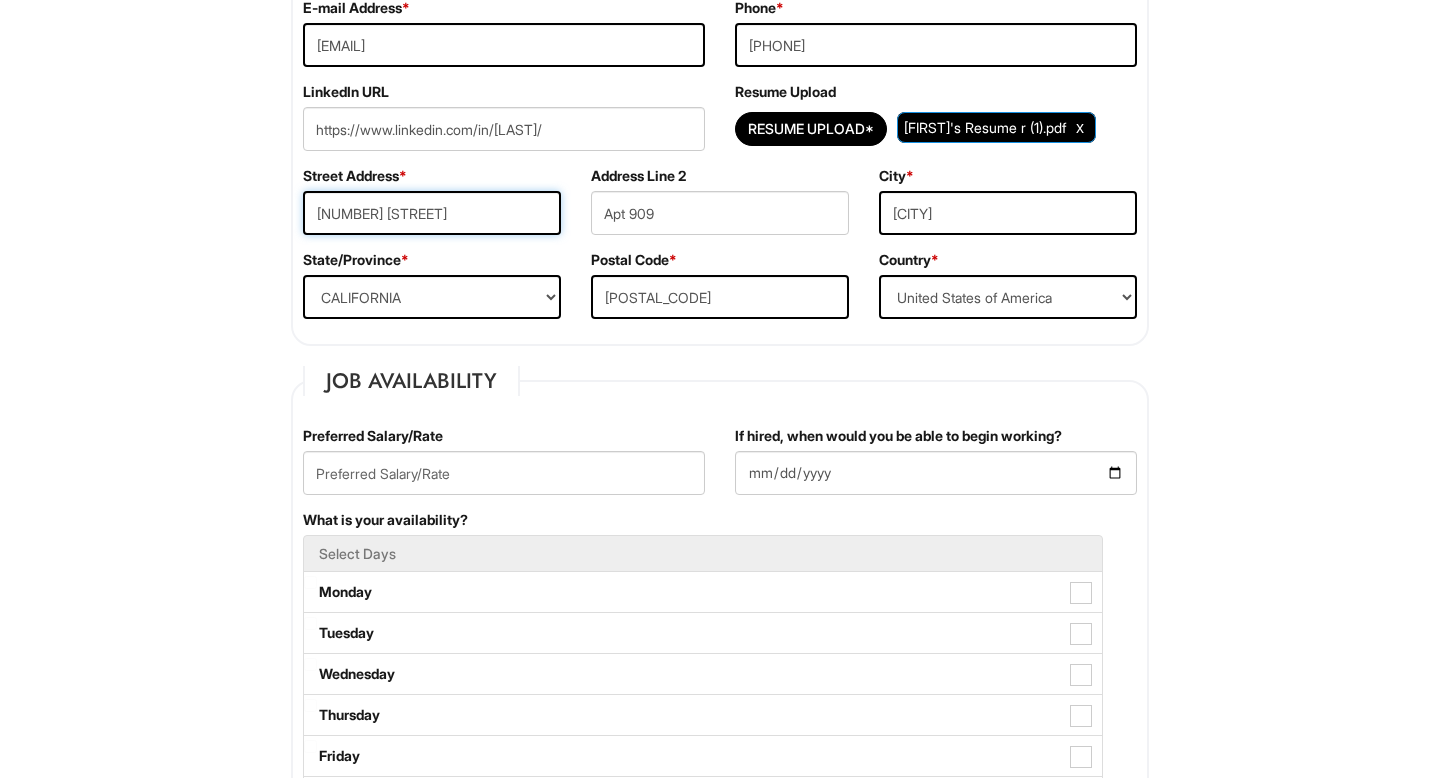 click on "385 14th Street" at bounding box center [432, 213] 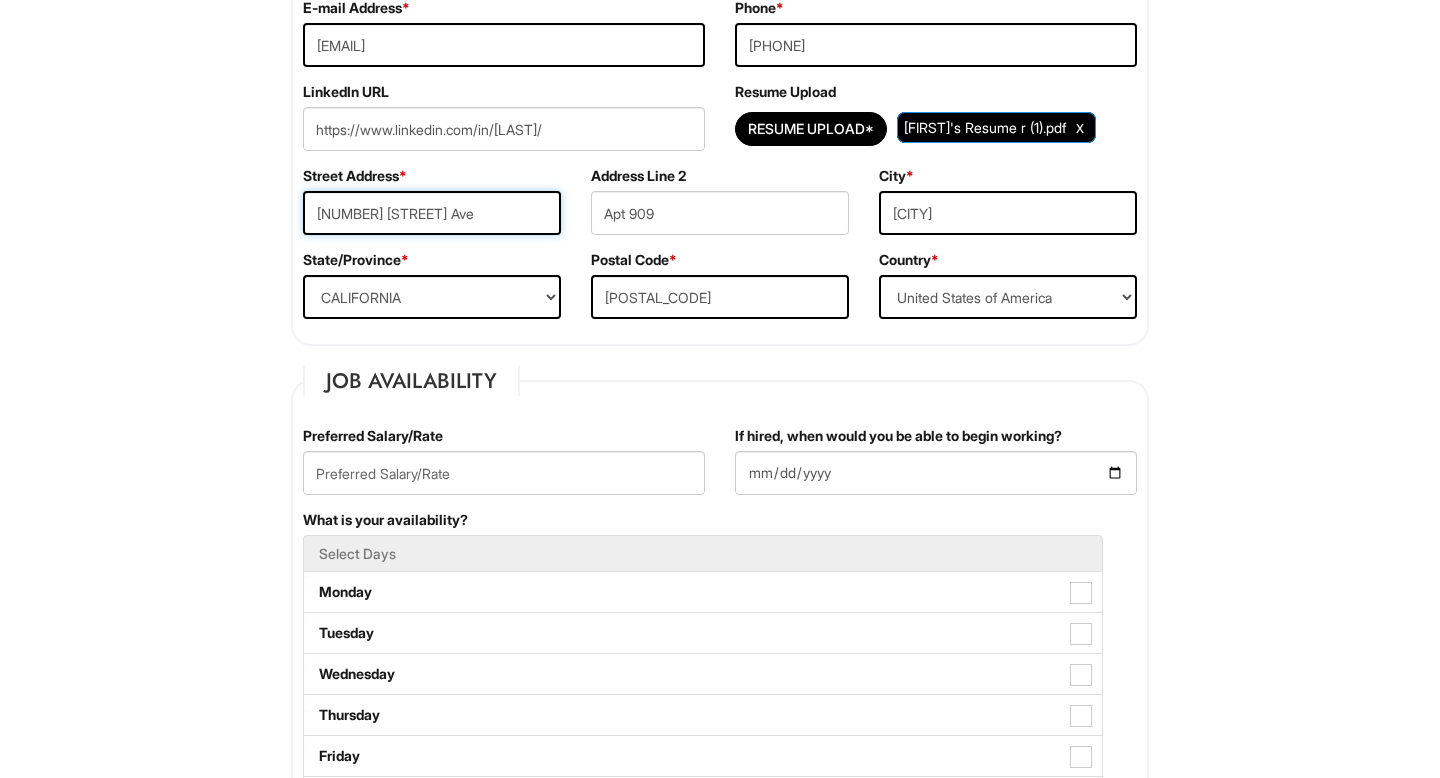 type on "4201 W Rochelle Ave" 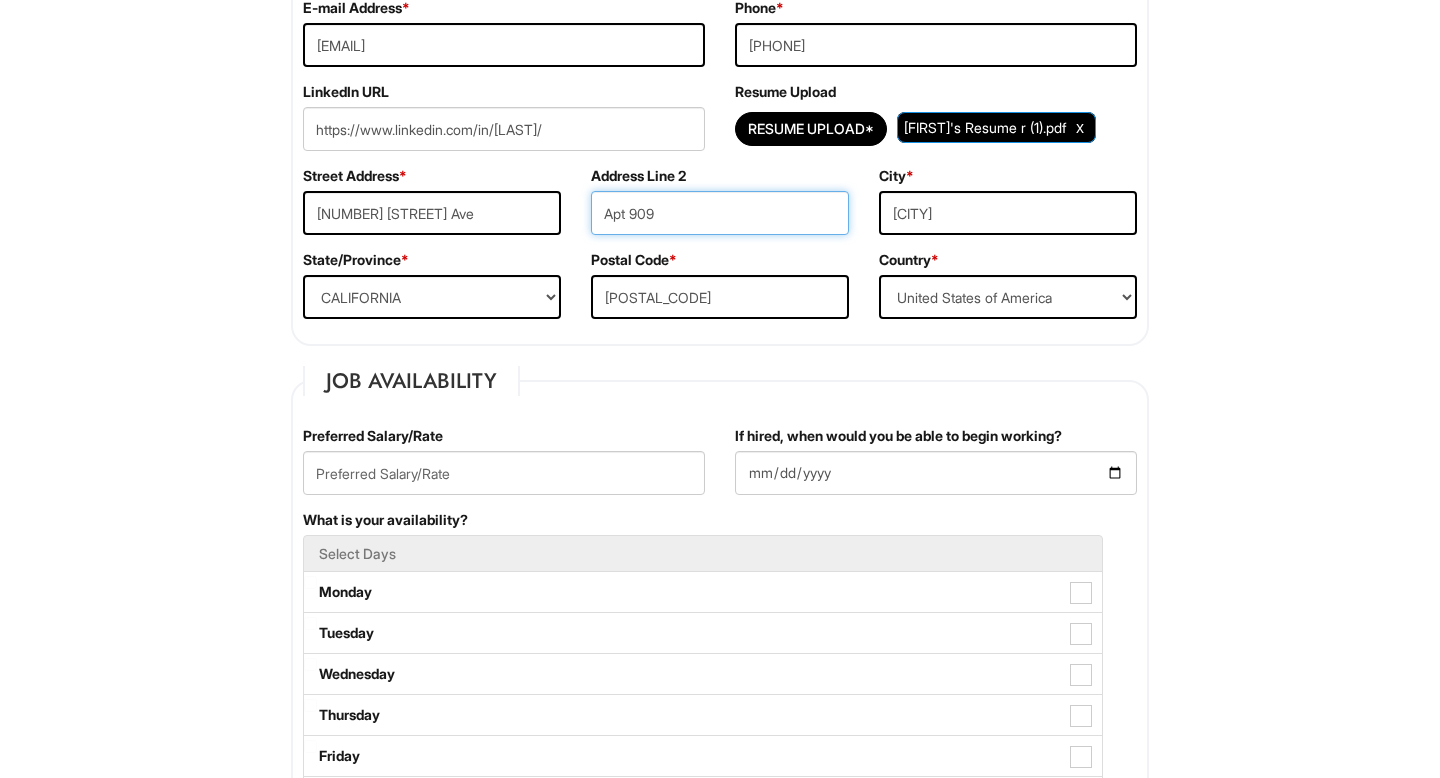 click on "Apt 909" at bounding box center (720, 213) 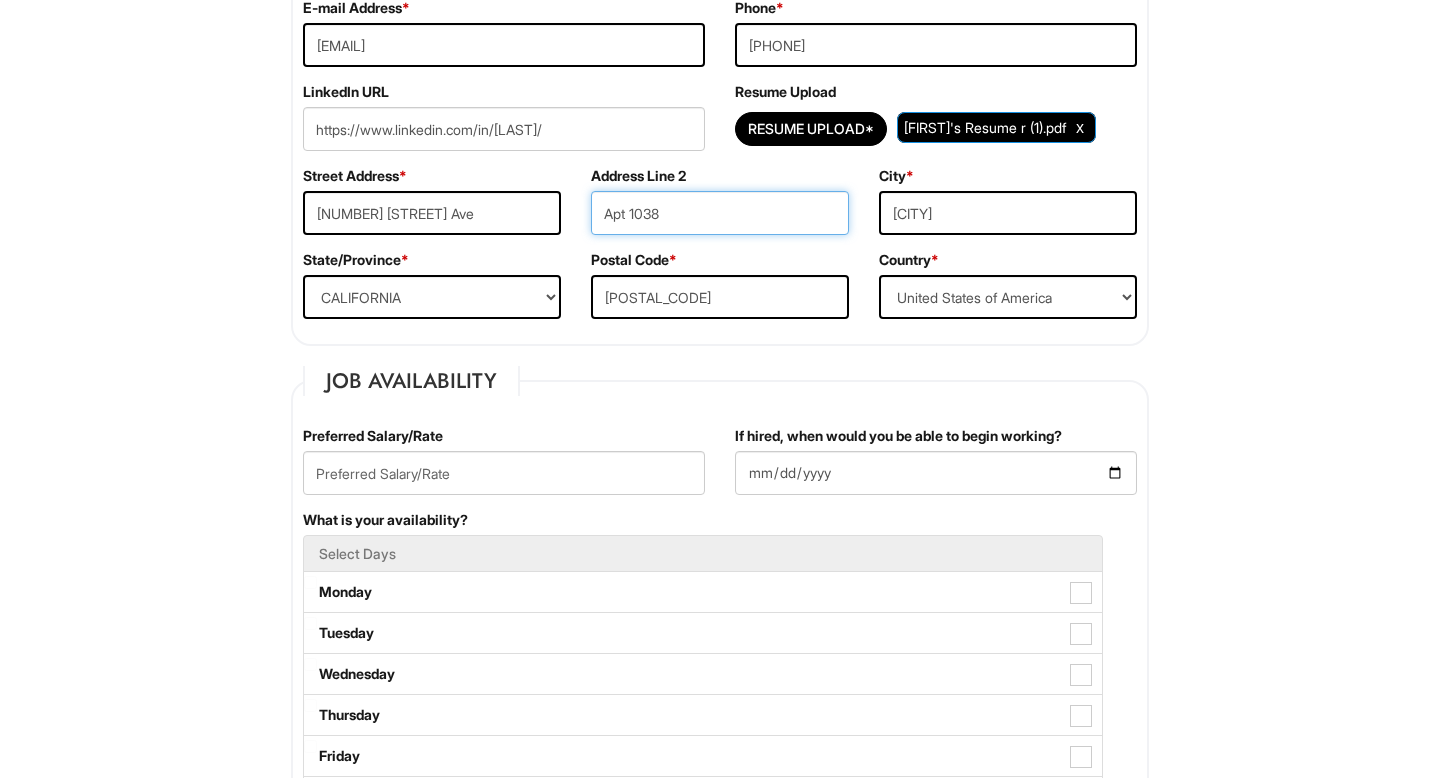 type on "Apt 1038" 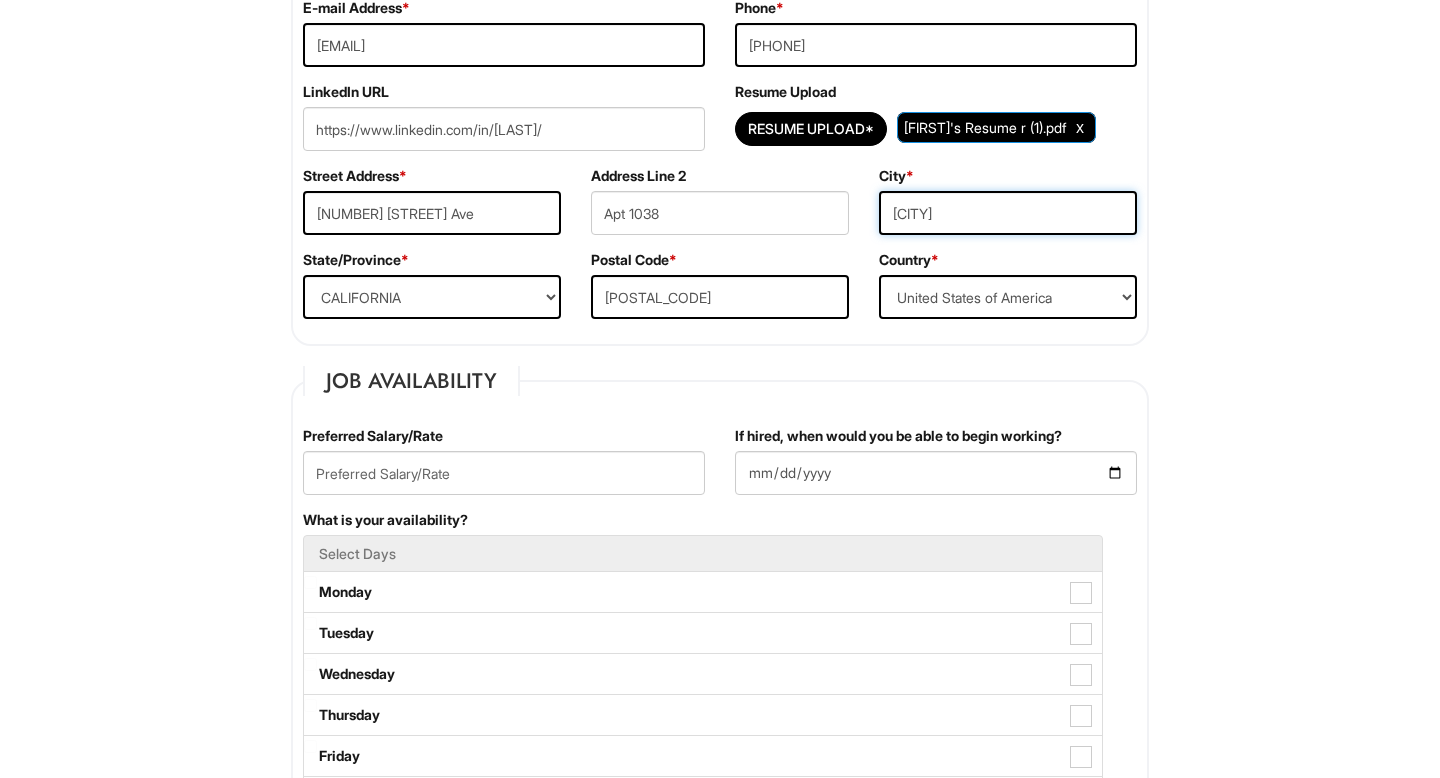 click on "Oakland" at bounding box center [1008, 213] 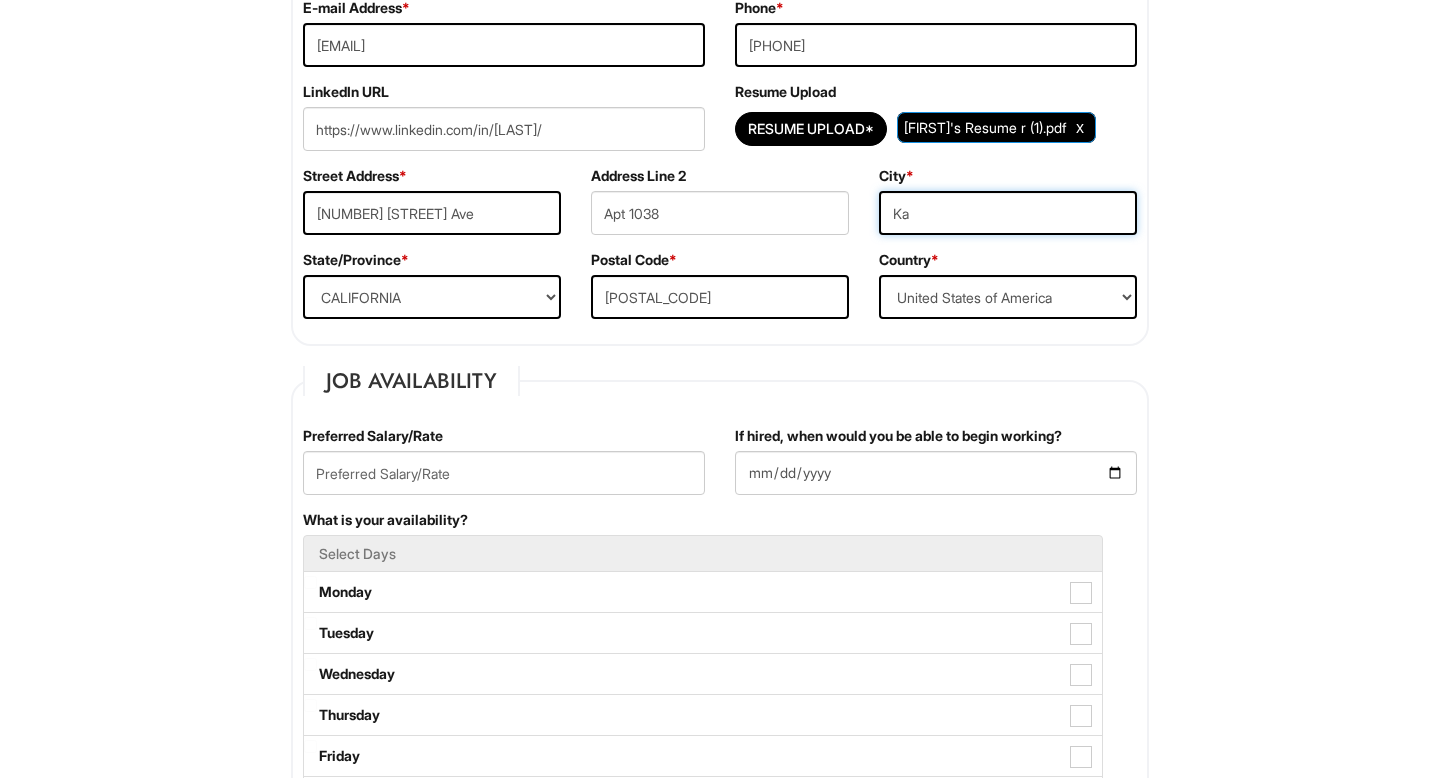 type on "K" 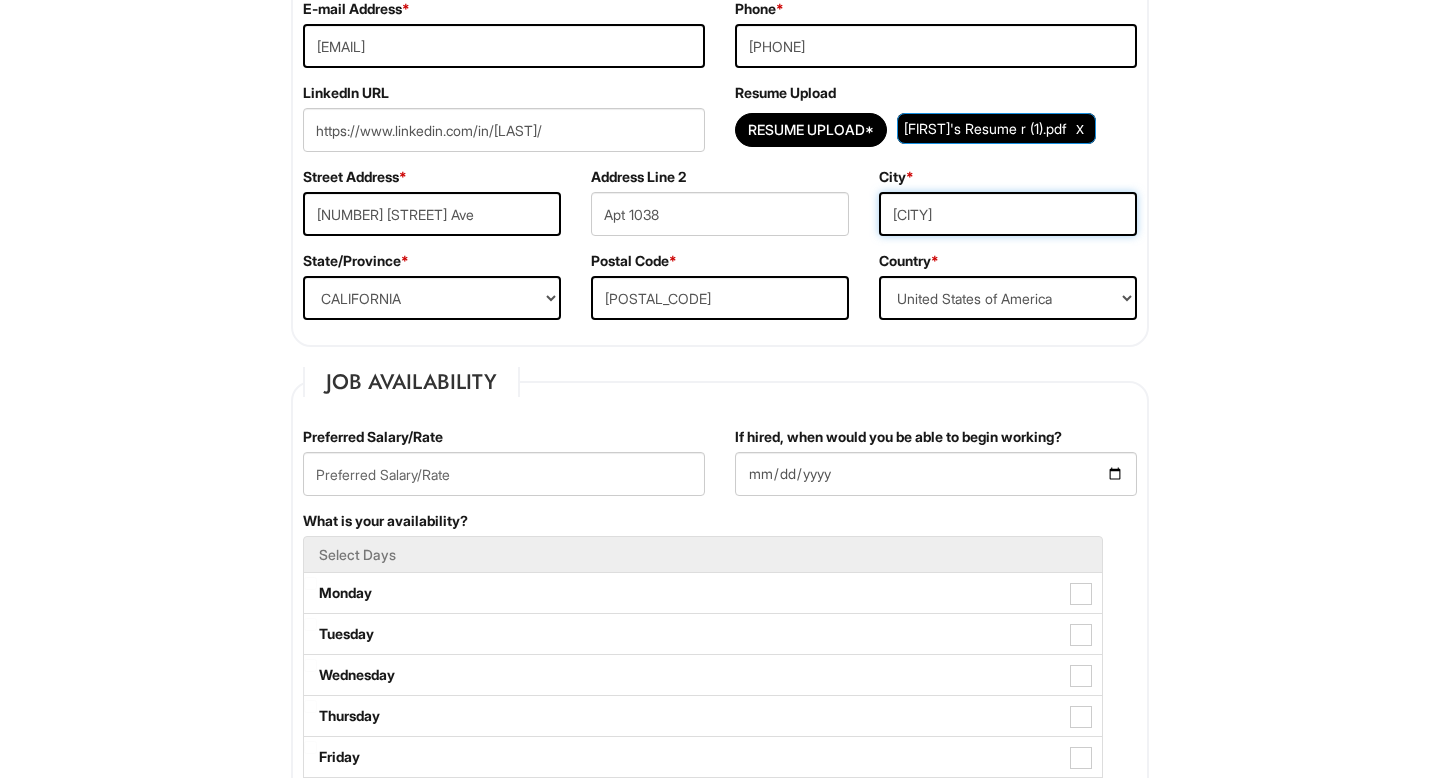 scroll, scrollTop: 490, scrollLeft: 0, axis: vertical 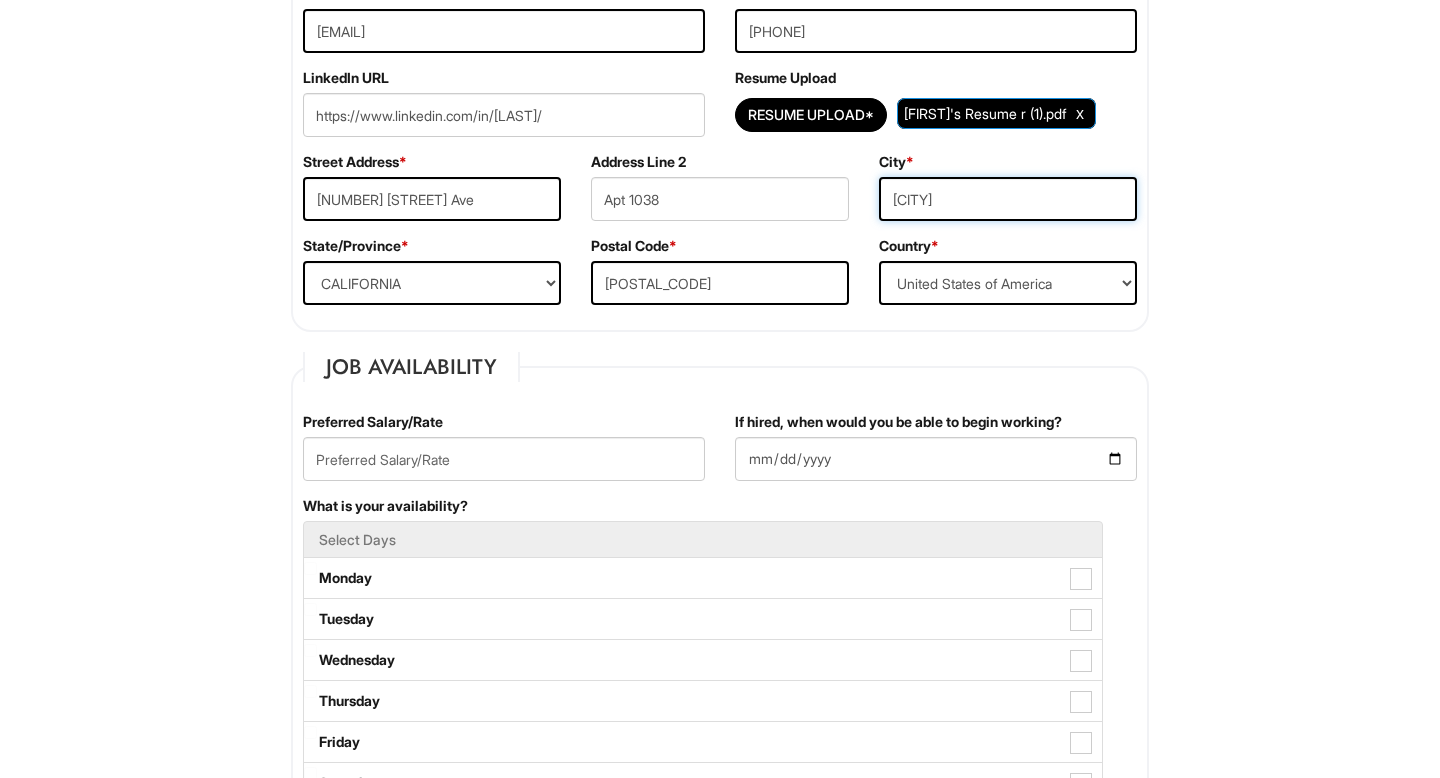 type on "Las Vegas" 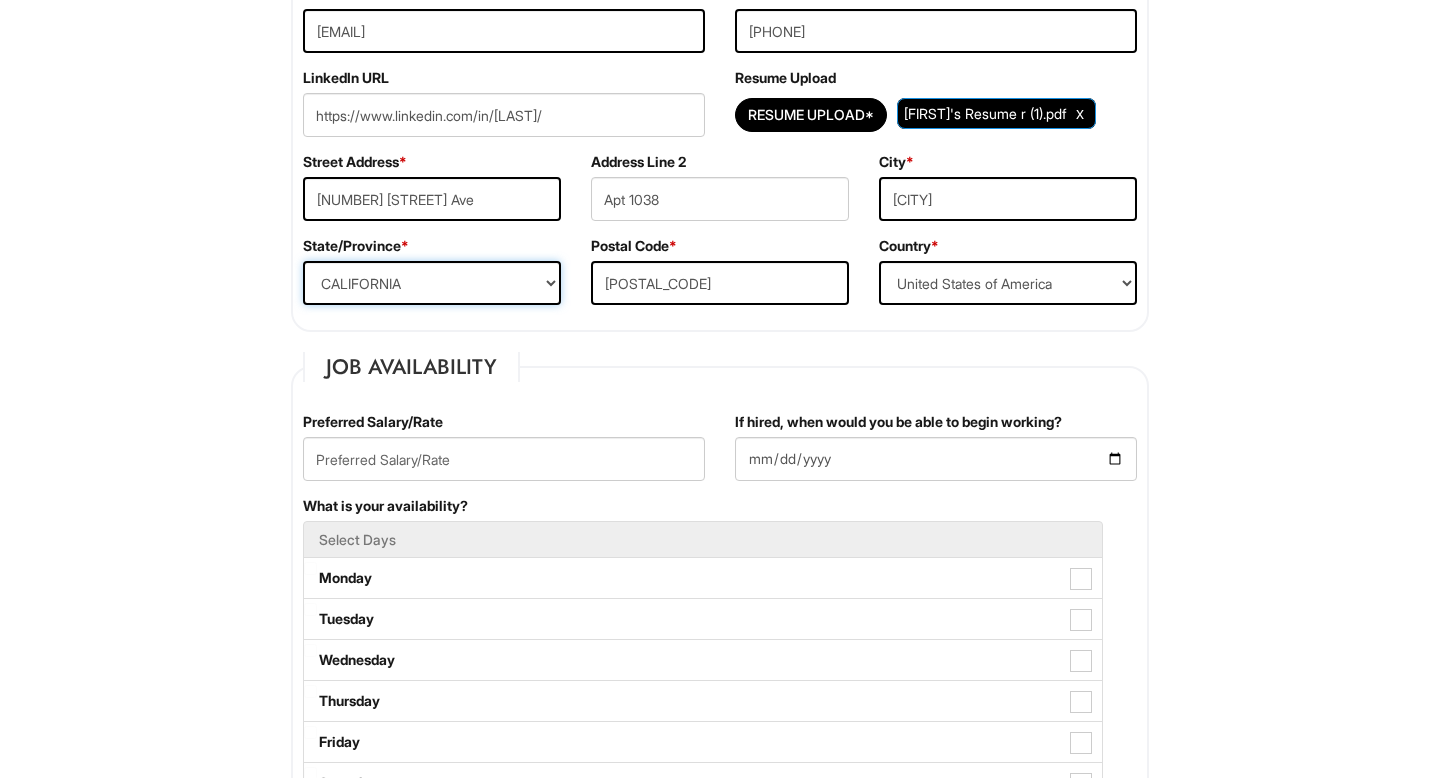 click on "State/Province ALABAMA ALASKA ARIZONA ARKANSAS CALIFORNIA COLORADO CONNECTICUT DELAWARE DISTRICT OF COLUMBIA FLORIDA GEORGIA HAWAII IDAHO ILLINOIS INDIANA IOWA KANSAS KENTUCKY LOUISIANA MAINE MARYLAND MASSACHUSETTS MICHIGAN MINNESOTA MISSISSIPPI MISSOURI MONTANA NEBRASKA NEVADA NEW HAMPSHIRE NEW JERSEY NEW MEXICO NEW YORK NORTH CAROLINA NORTH DAKOTA OHIO OKLAHOMA OREGON PENNSYLVANIA RHODE ISLAND SOUTH CAROLINA SOUTH DAKOTA TENNESSEE TEXAS UTAH VERMONT VIRGINIA WASHINGTON WEST VIRGINIA WISCONSIN WYOMING CA-ALBERTA CA-BRITISH COLUMBIA CA-MANITOBA CA-NEW BRUNSWICK CA-NEWFOUNDLAND CA-NOVA SCOTIA CA-NORTHWEST TERRITORIES CA-NUNAVUT CA-ONTARIO CA-PRINCE EDWARD ISLAND CA-QUEBEC CA-SASKATCHEWAN CA-YUKON TERRITORY US-AMERICAN SAMOA US-FEDERATED STATES OF MICRONESIA US-GUAM US-MARSHALL ISLANDS US-NORTHERN MARIANA ISLANDS US-PALAU US-PUERTO RICO" at bounding box center (432, 283) 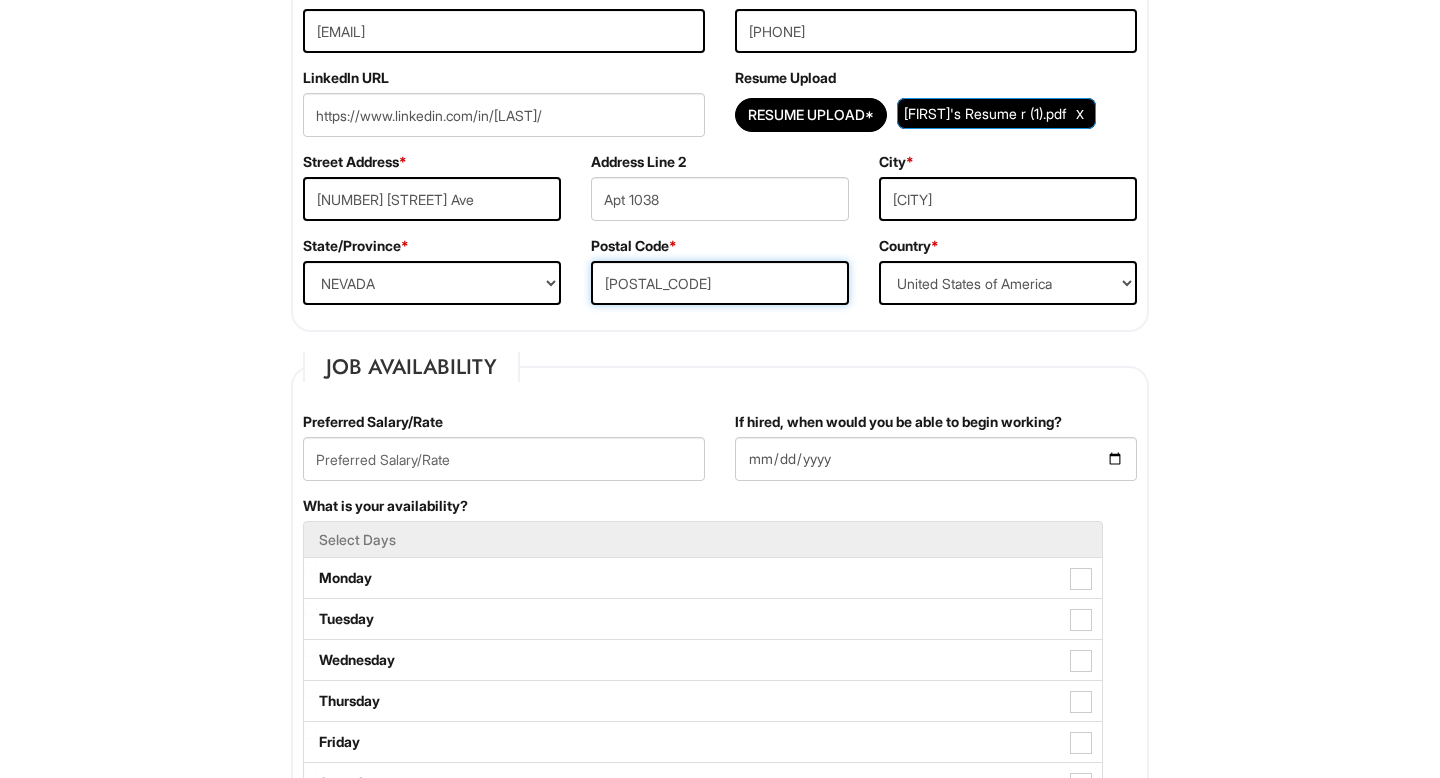 click on "94612" at bounding box center [720, 283] 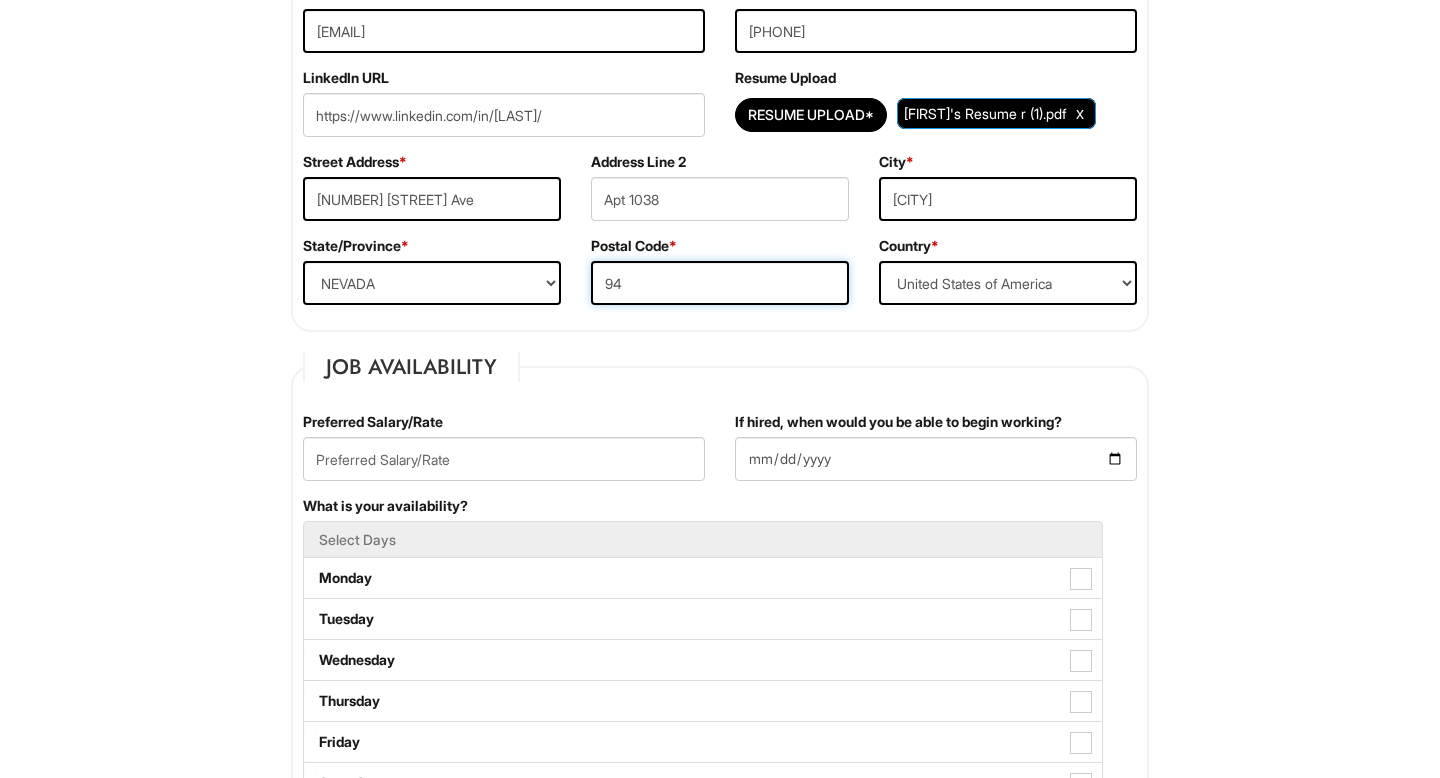 type on "9" 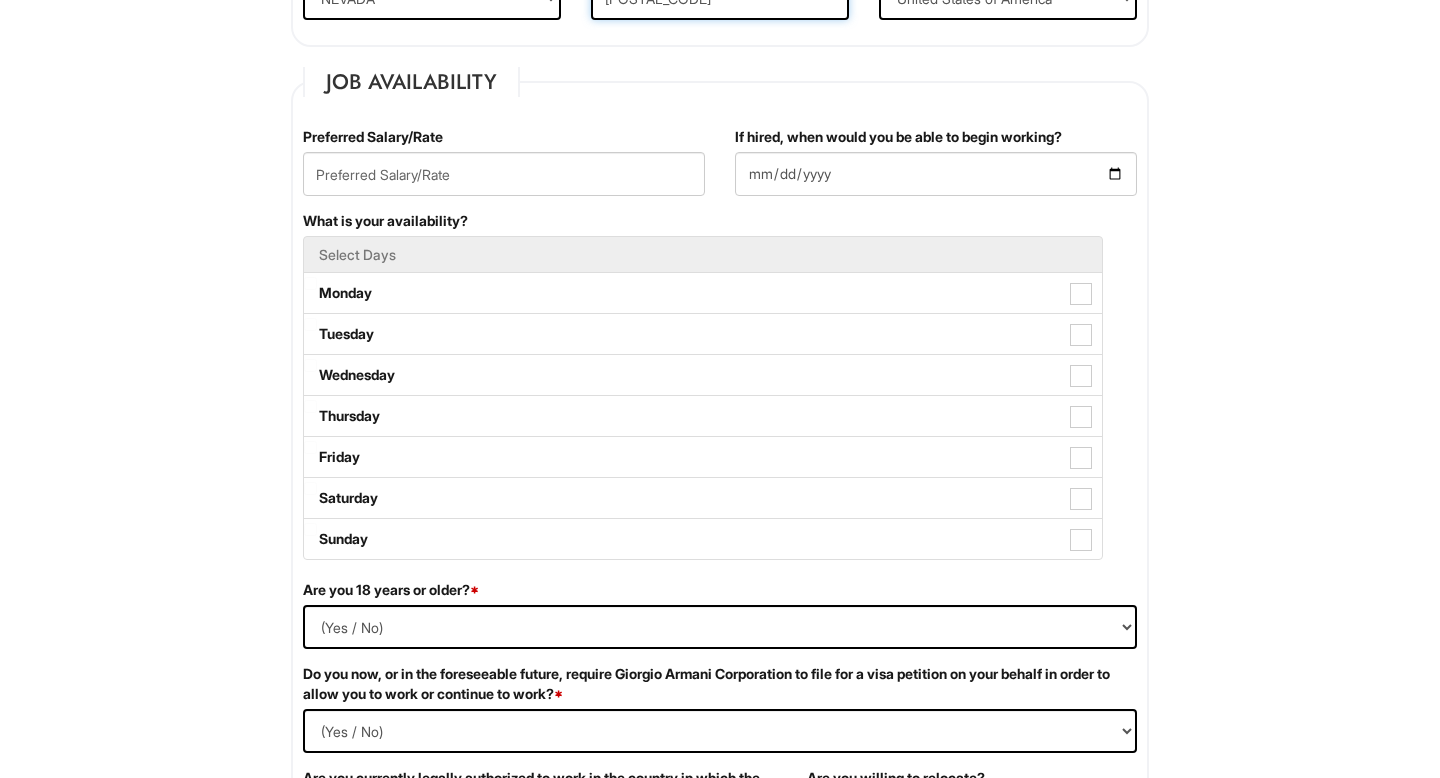 scroll, scrollTop: 781, scrollLeft: 0, axis: vertical 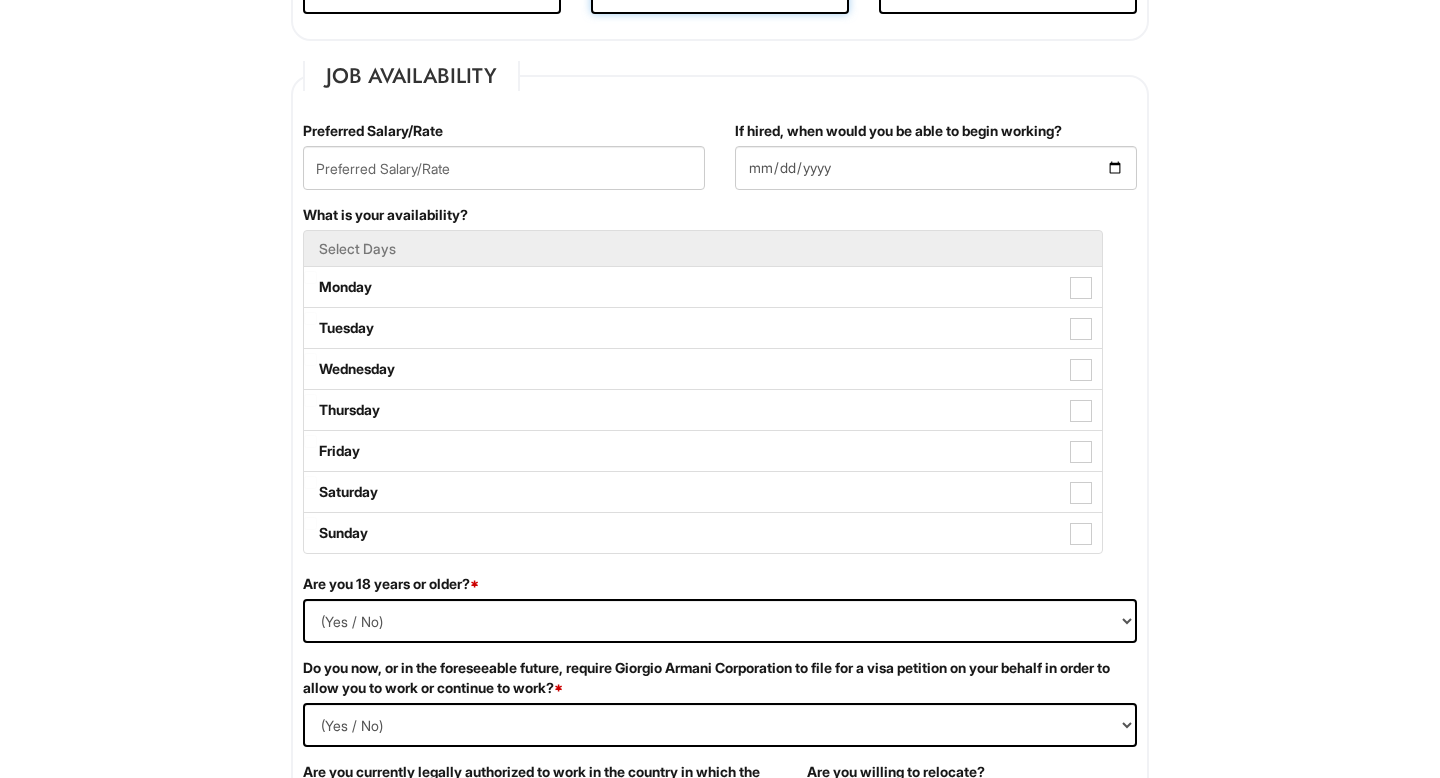 type on "89103" 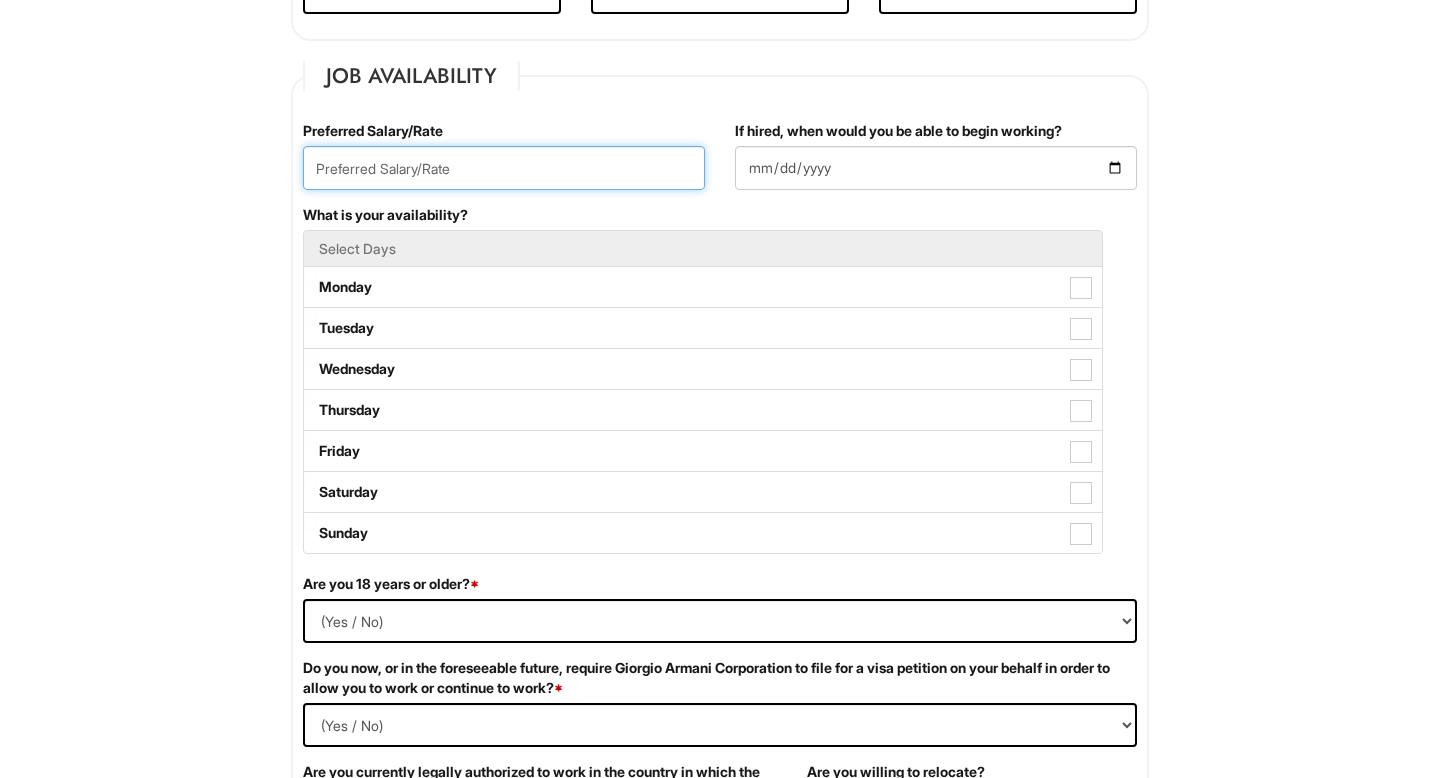 click at bounding box center (504, 168) 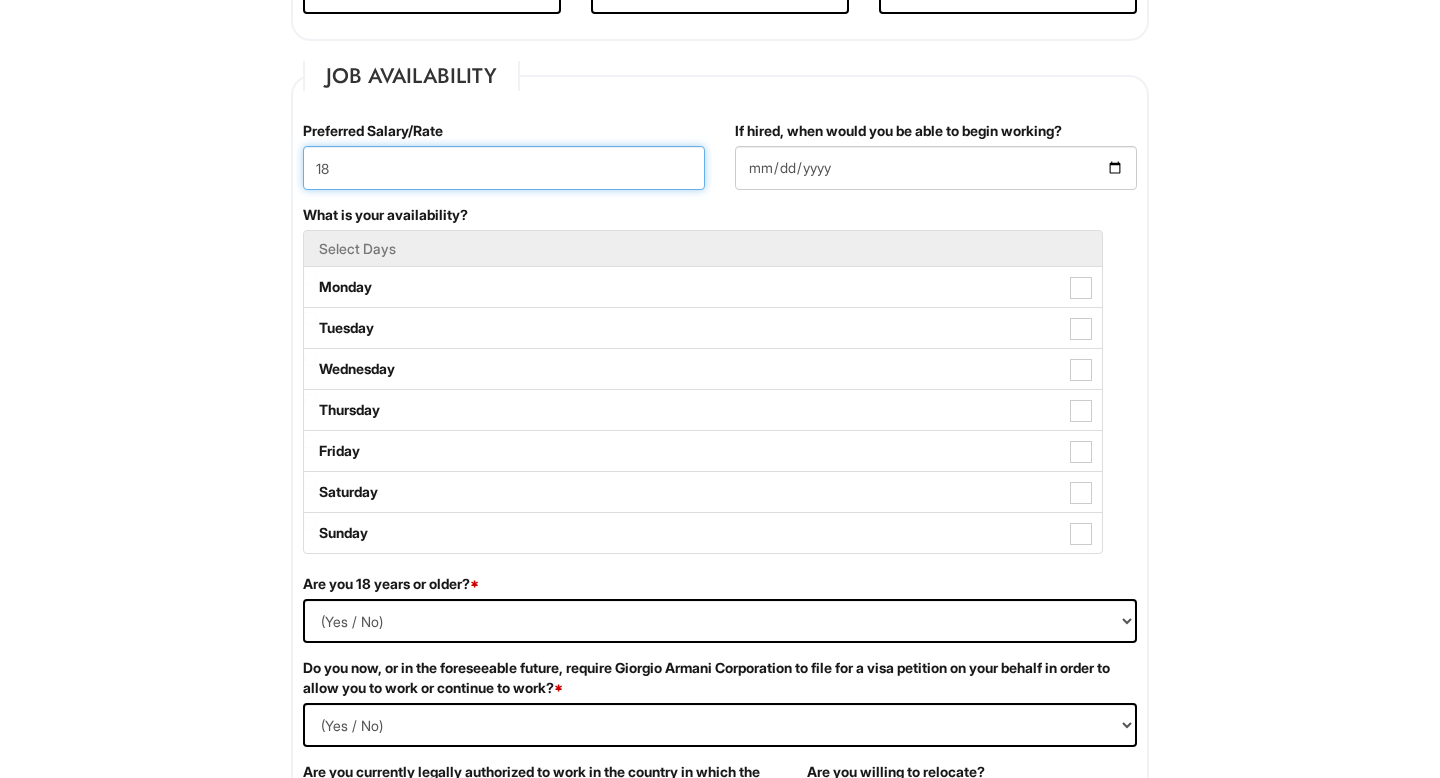 type on "18" 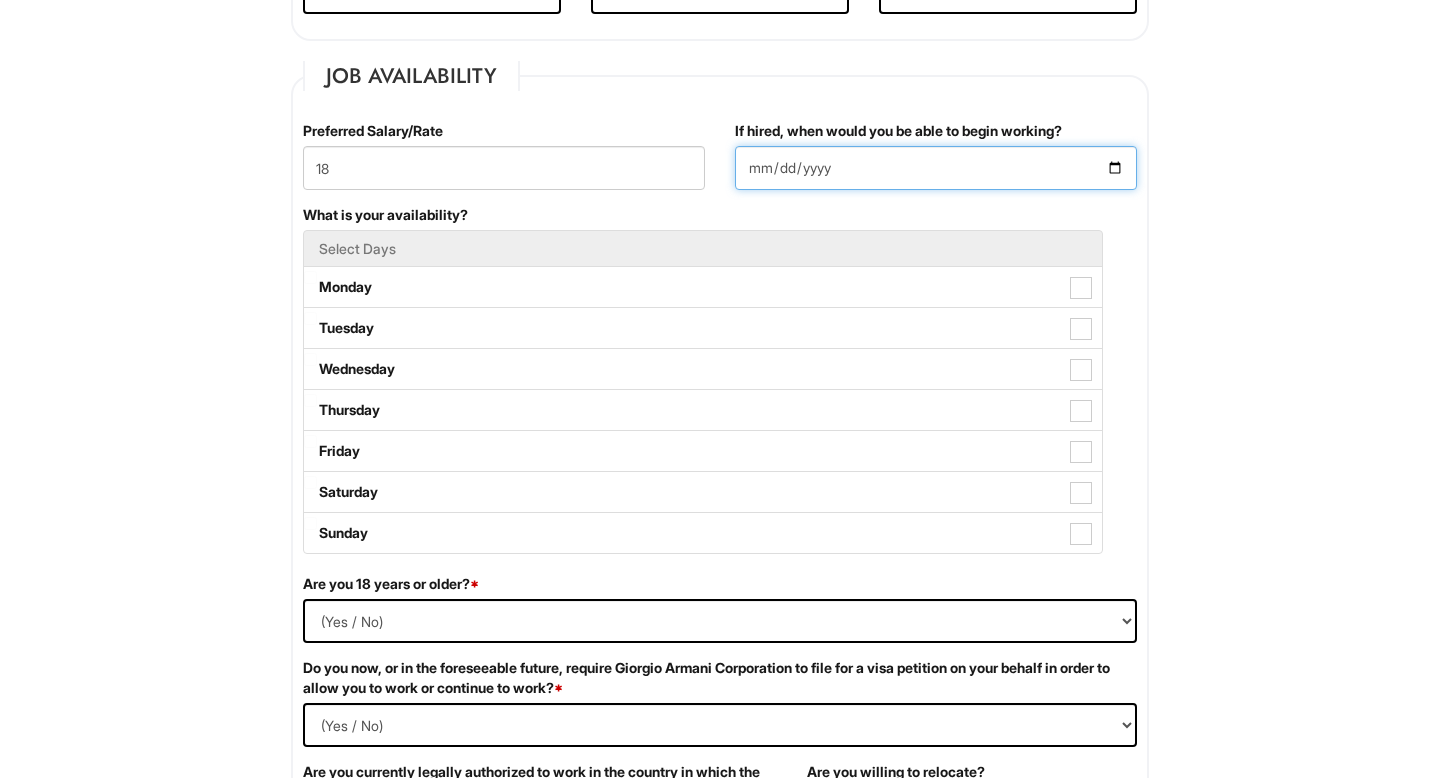 click on "If hired, when would you be able to begin working?" at bounding box center [936, 168] 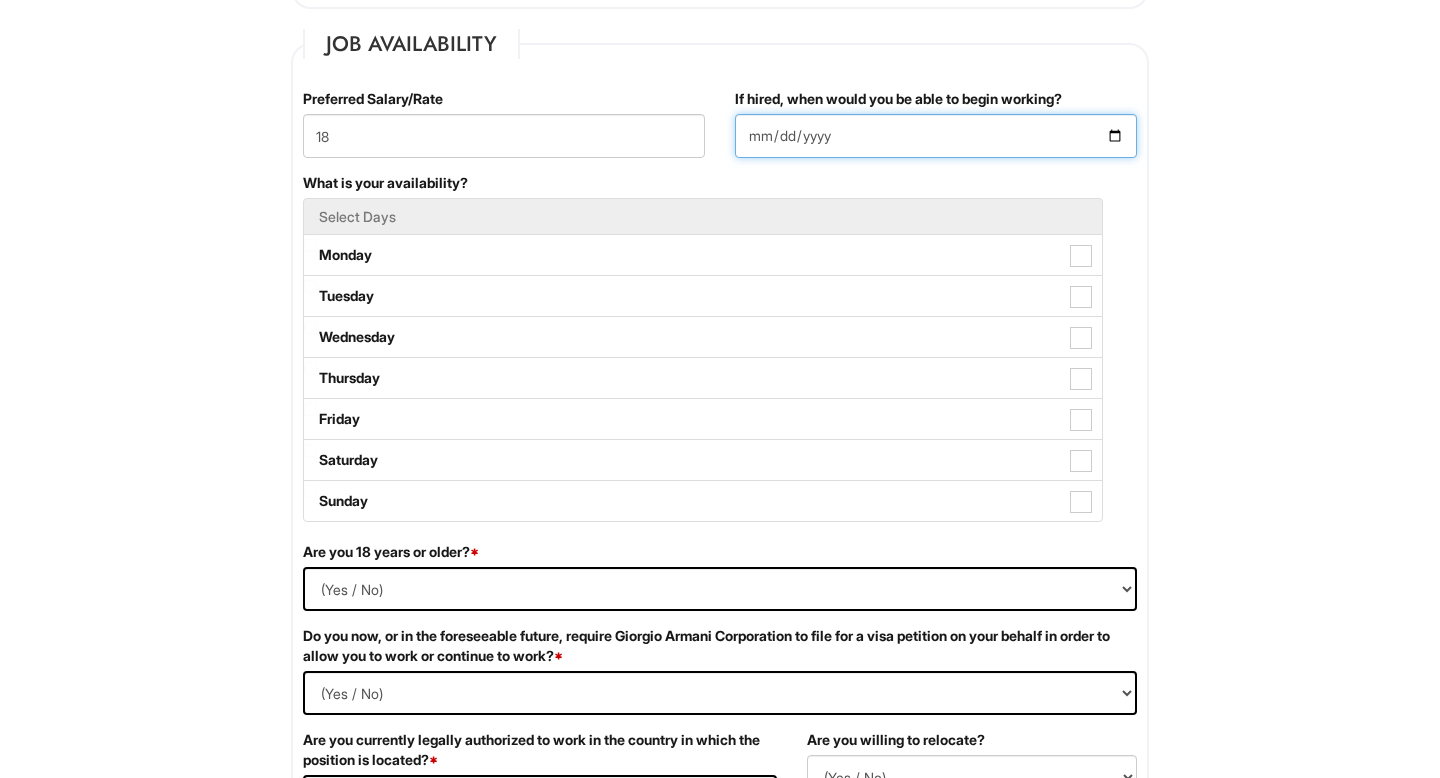 scroll, scrollTop: 814, scrollLeft: 0, axis: vertical 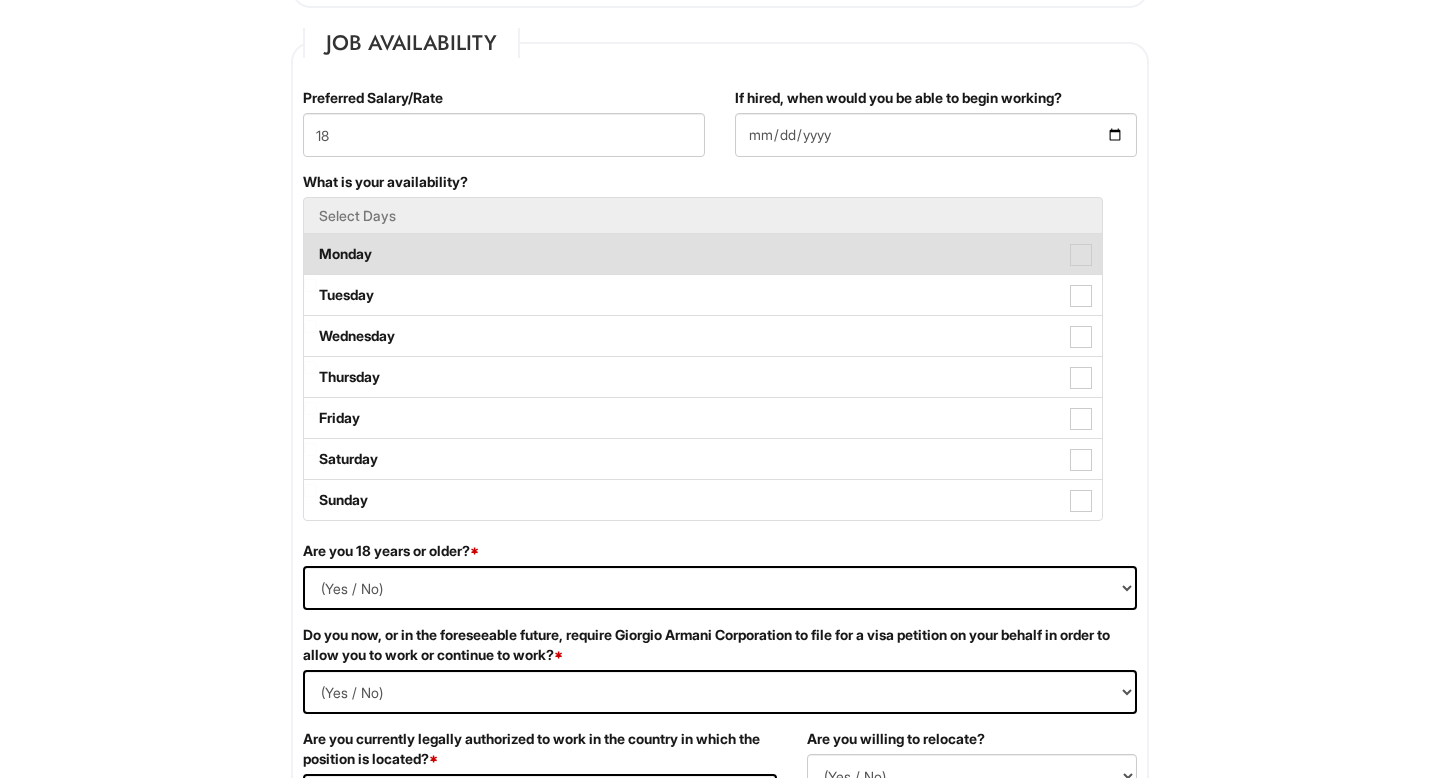 click at bounding box center (1081, 255) 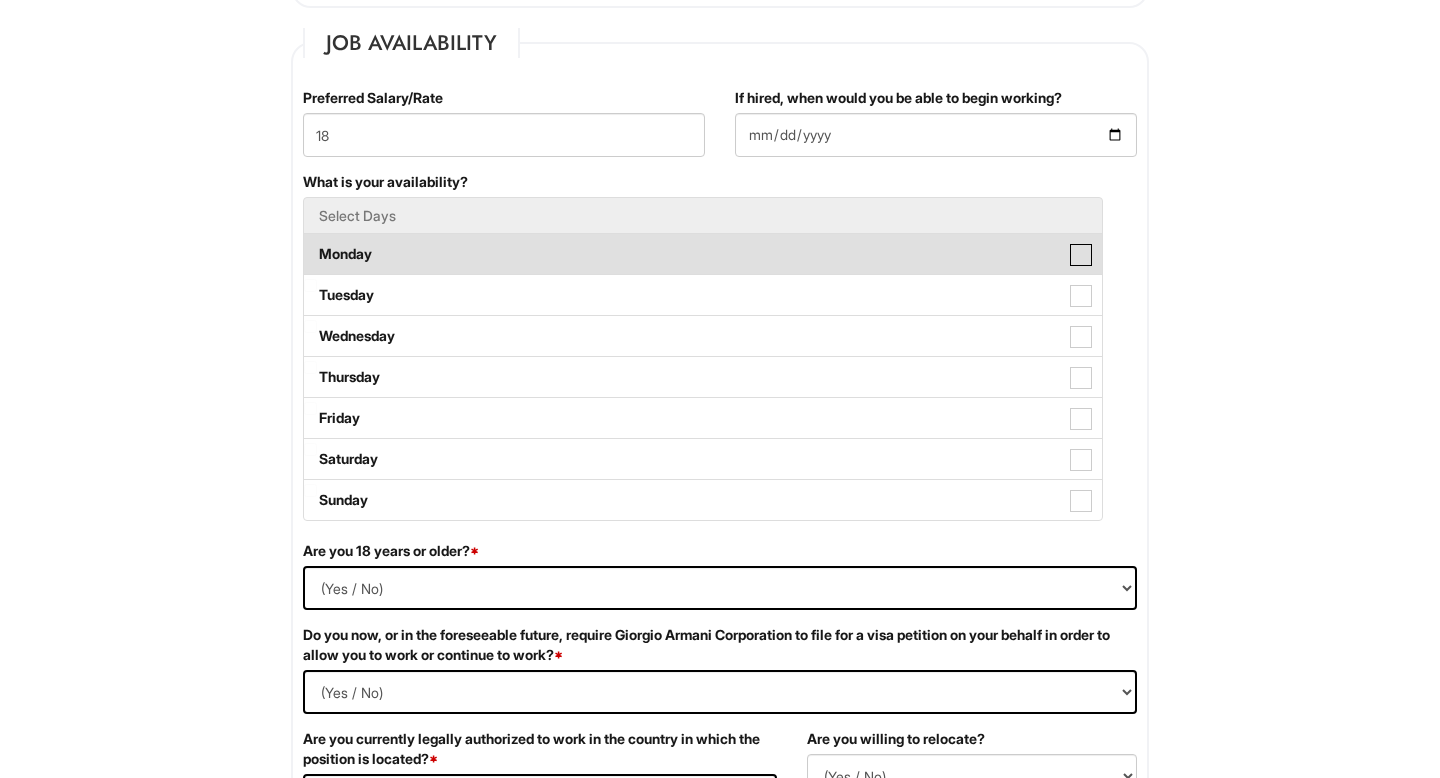 click on "Monday" at bounding box center (310, 244) 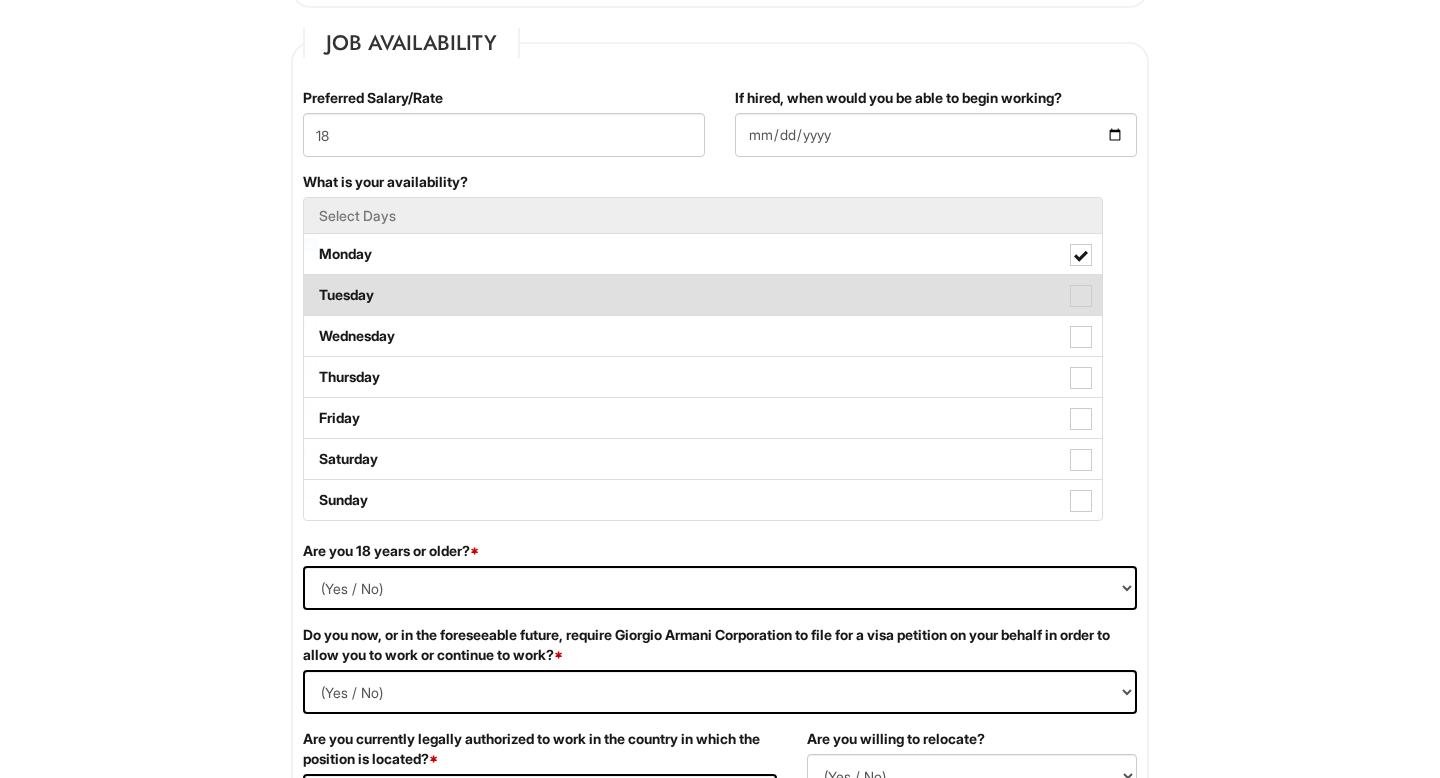 click on "Tuesday" at bounding box center (703, 295) 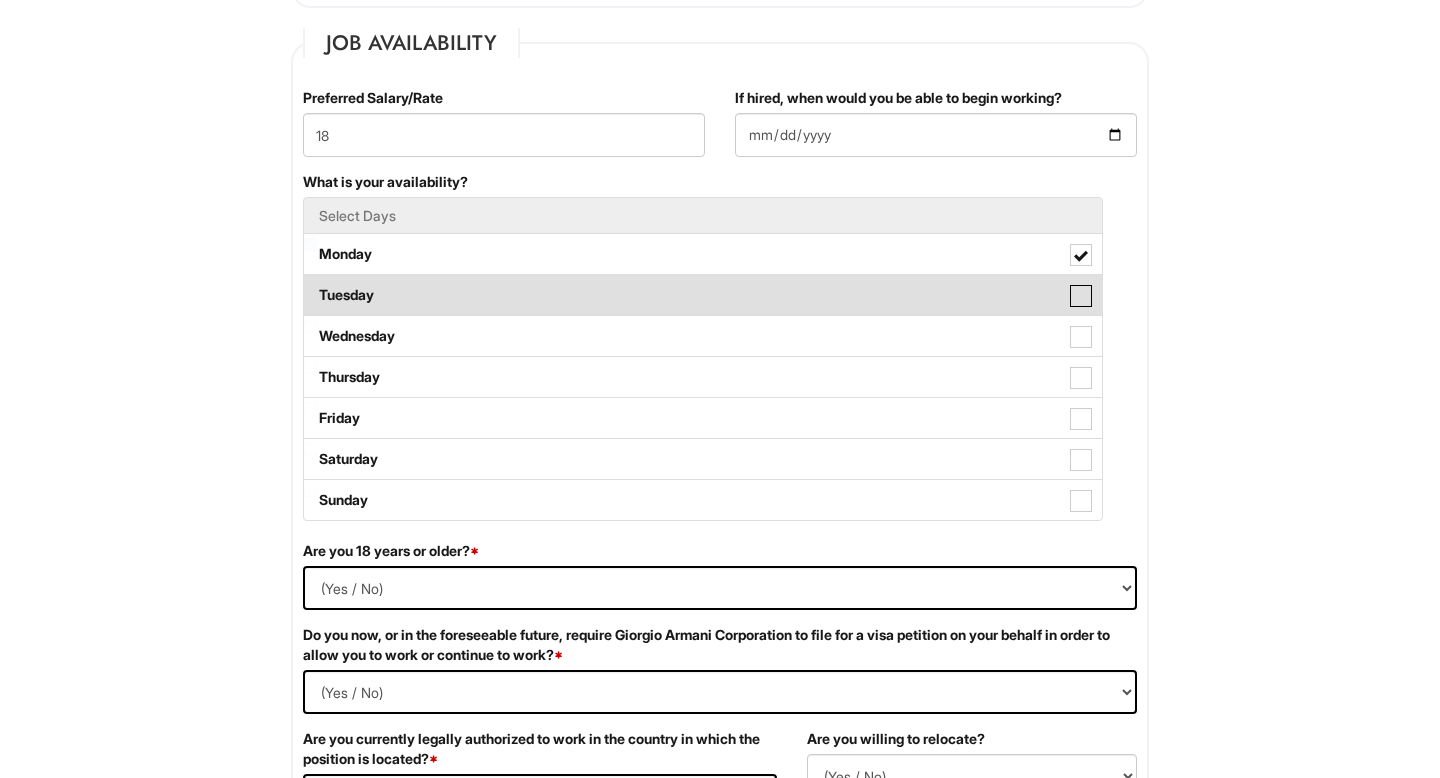 click on "Tuesday" at bounding box center [310, 285] 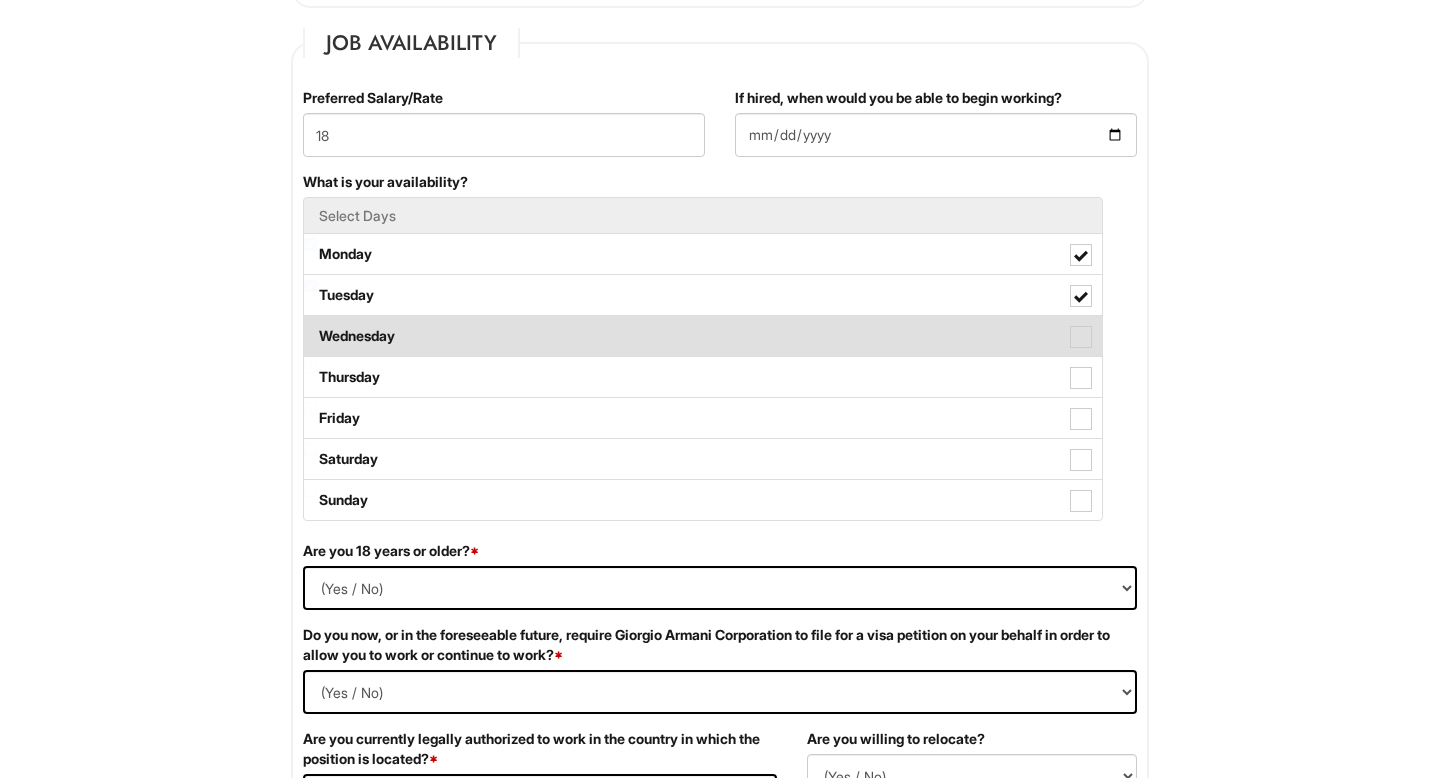 click on "Wednesday" at bounding box center [703, 336] 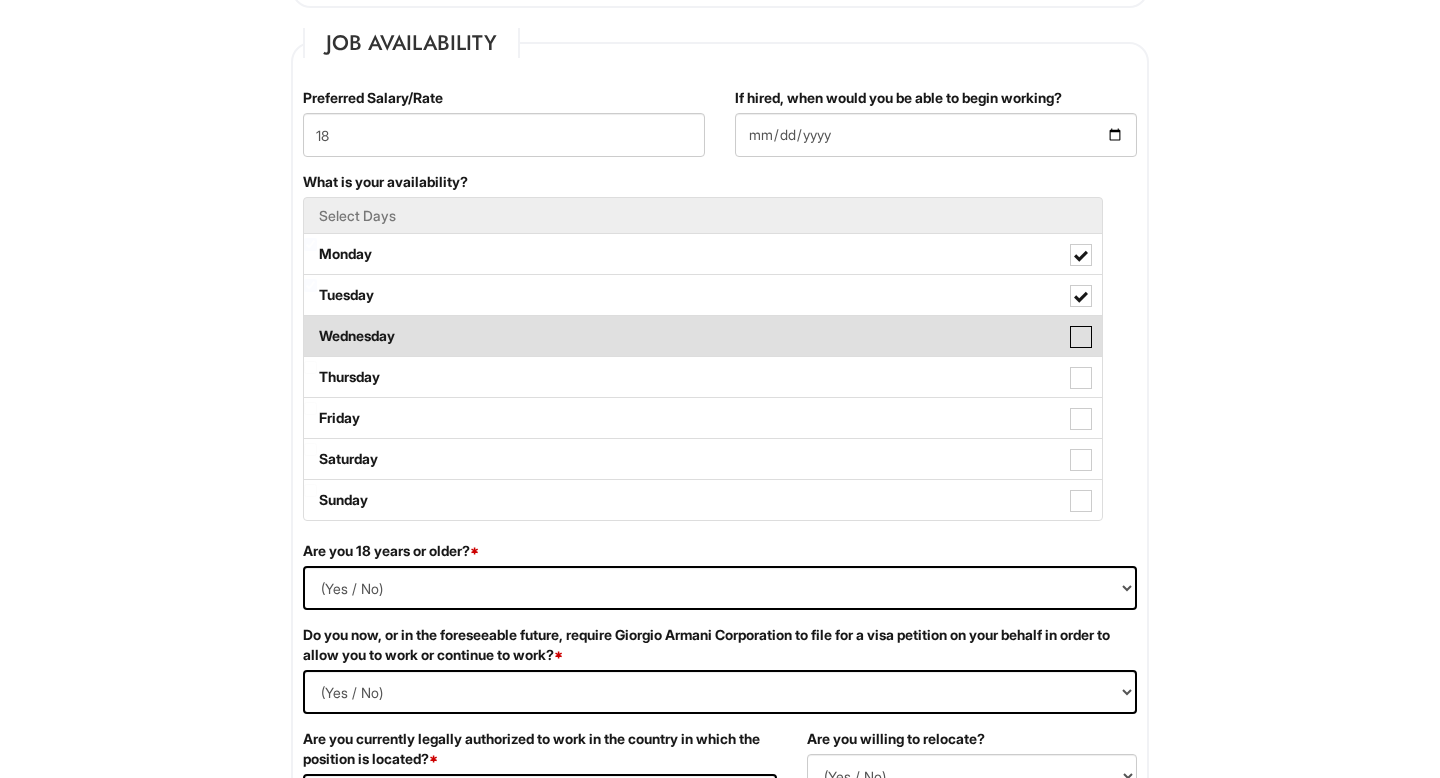 click on "Wednesday" at bounding box center (310, 326) 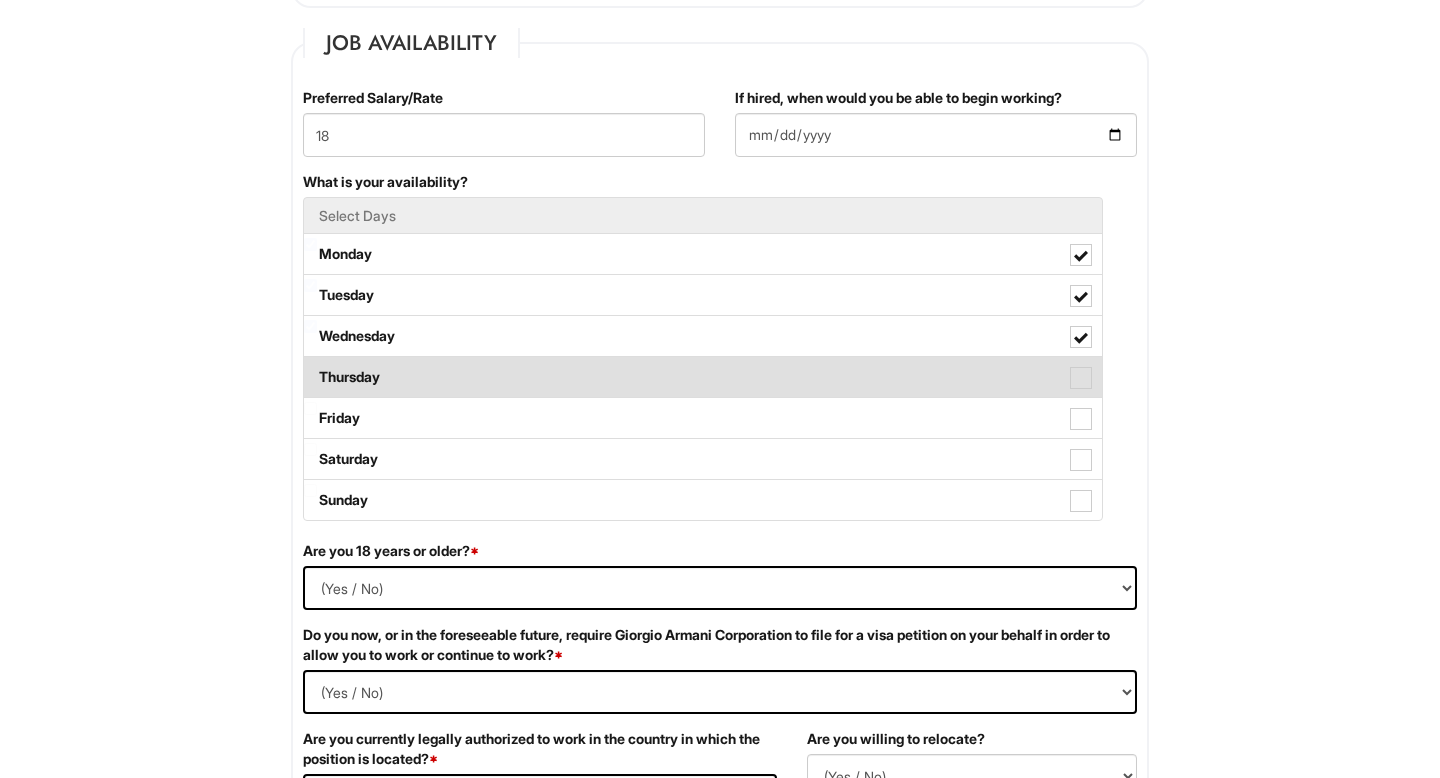 click on "Thursday" at bounding box center [703, 377] 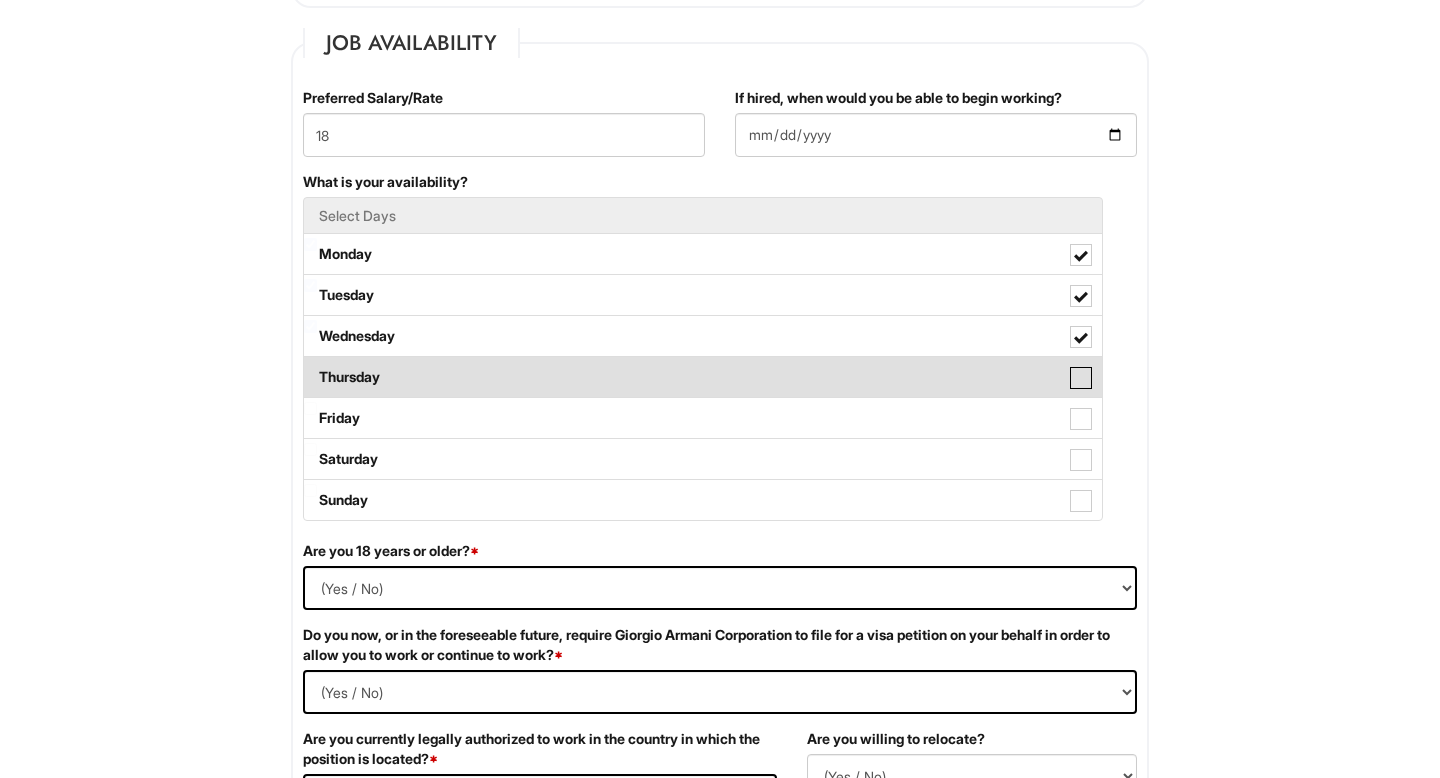 click on "Thursday" at bounding box center (310, 367) 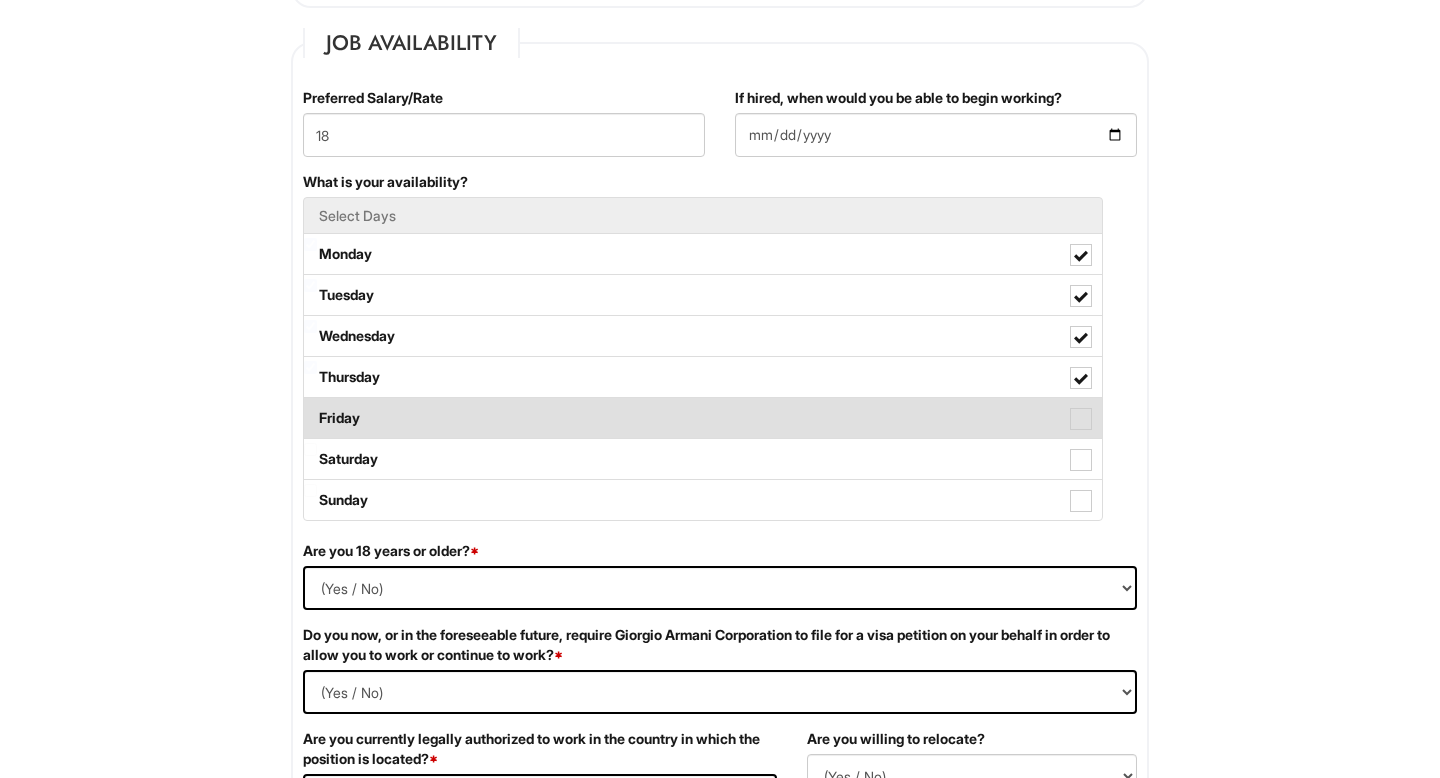 click on "Friday" at bounding box center [703, 418] 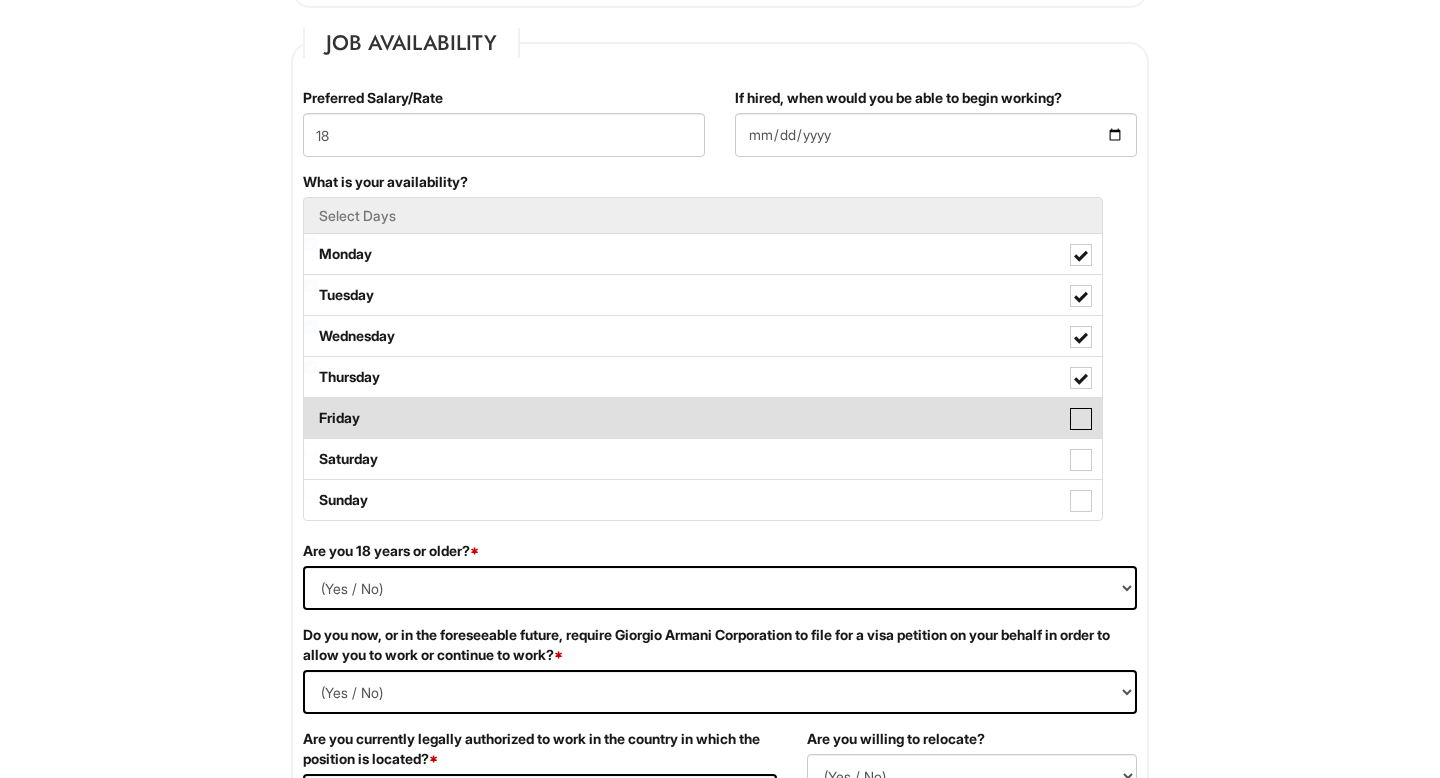 click on "Friday" at bounding box center (310, 408) 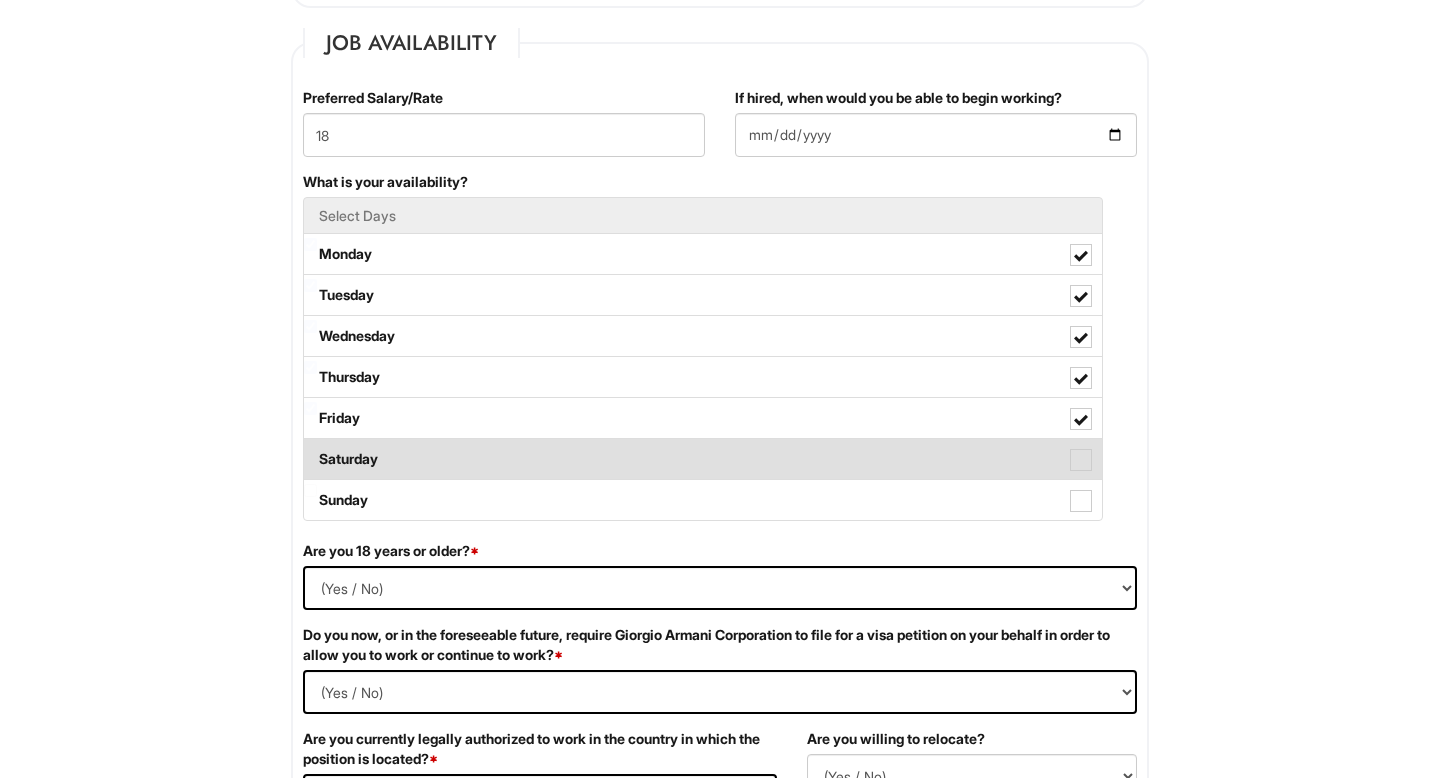 click on "Saturday" at bounding box center [703, 459] 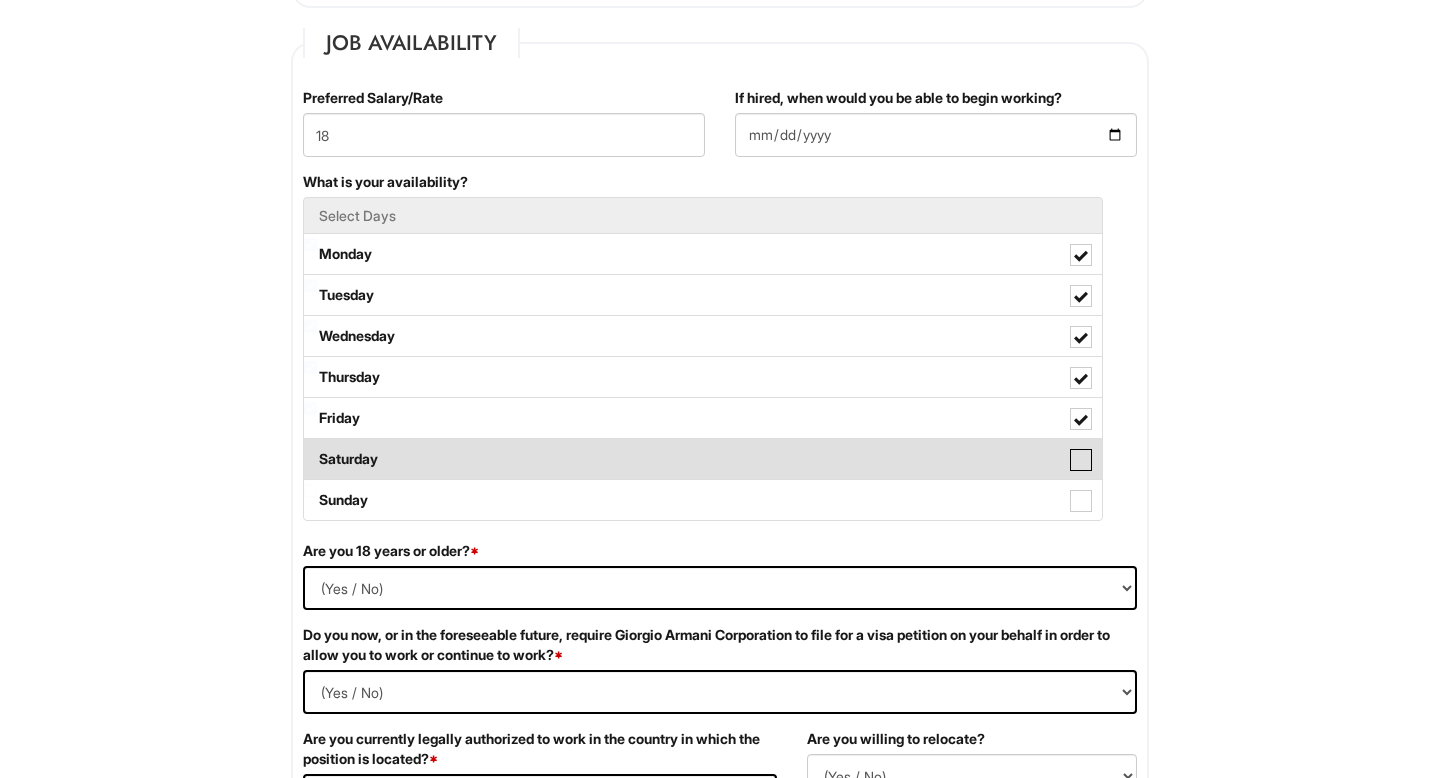 click on "Saturday" at bounding box center [310, 449] 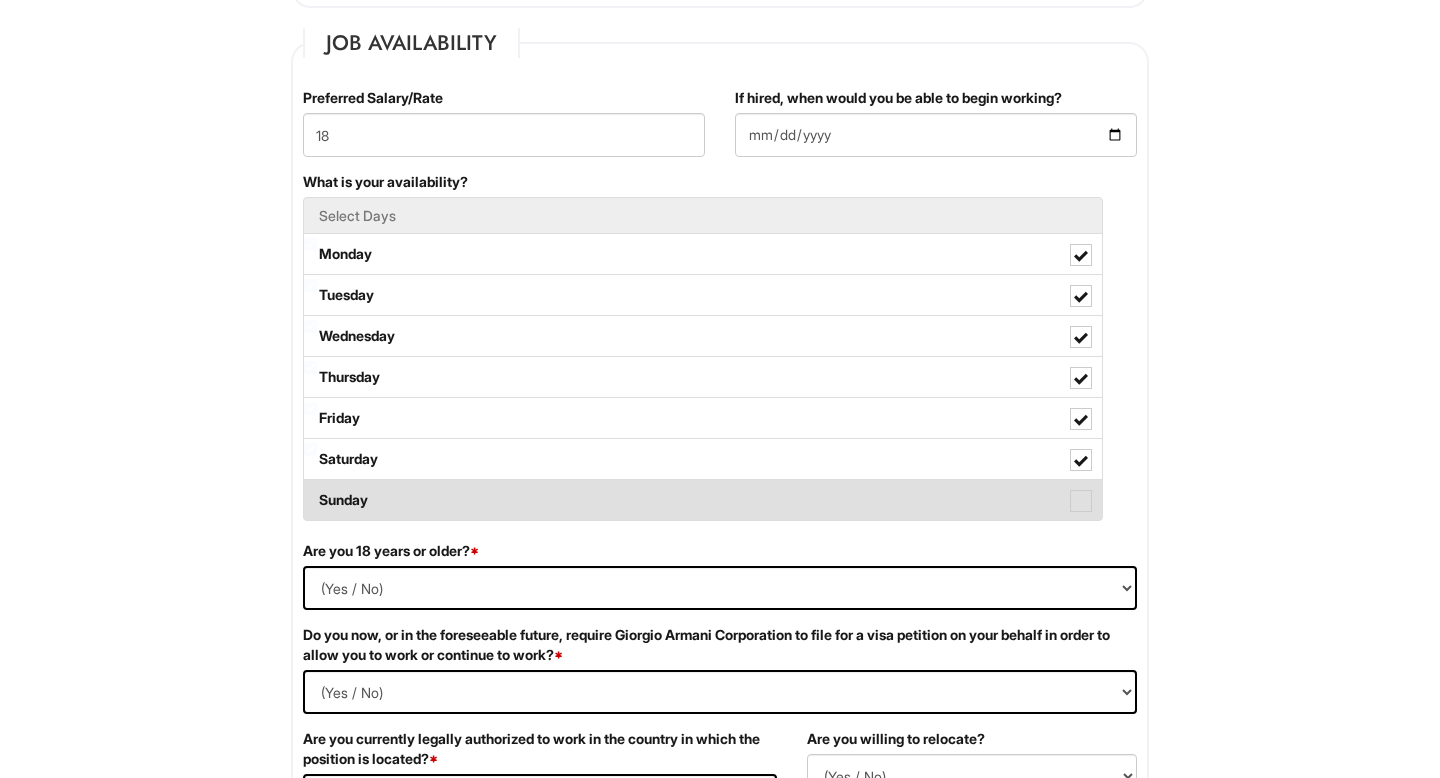 click on "Sunday" at bounding box center (703, 500) 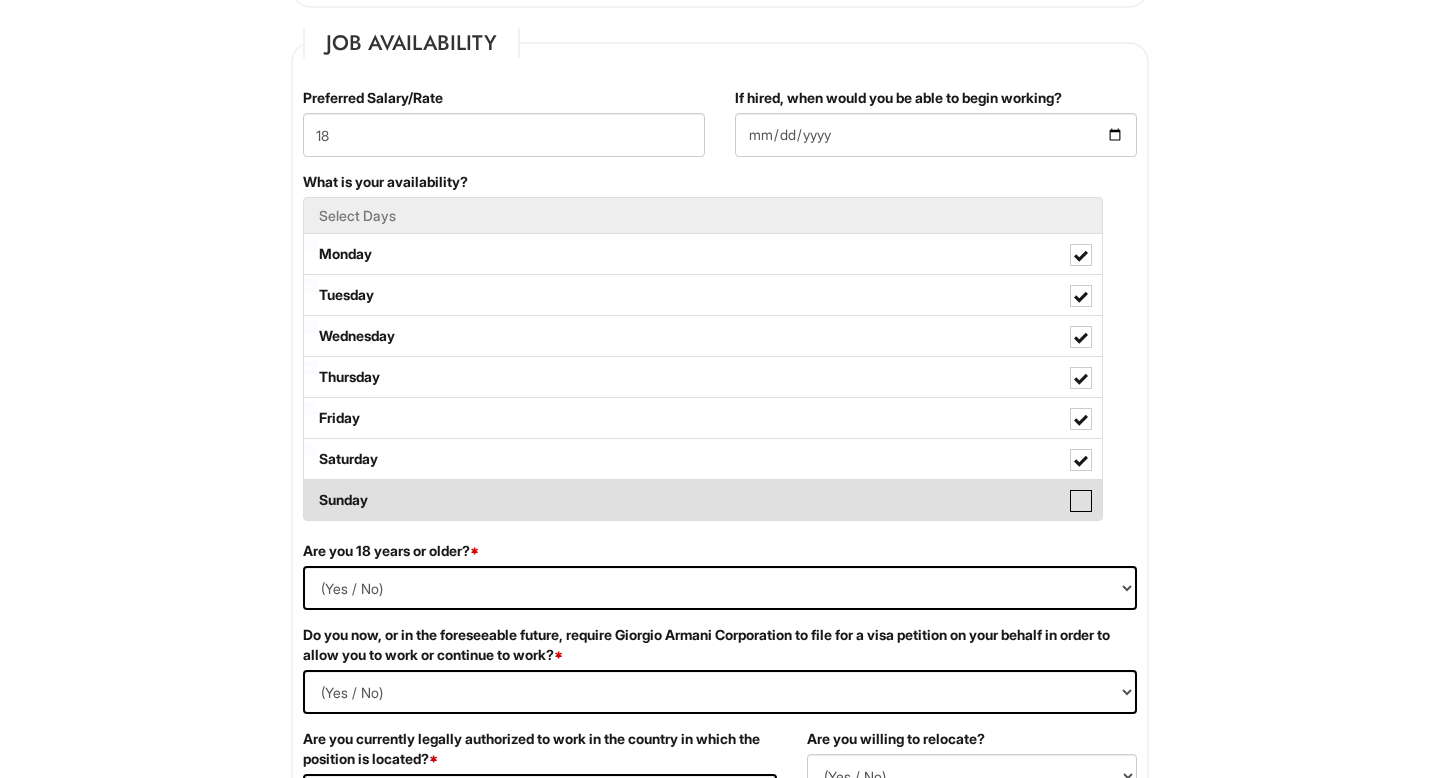 click on "Sunday" at bounding box center (310, 490) 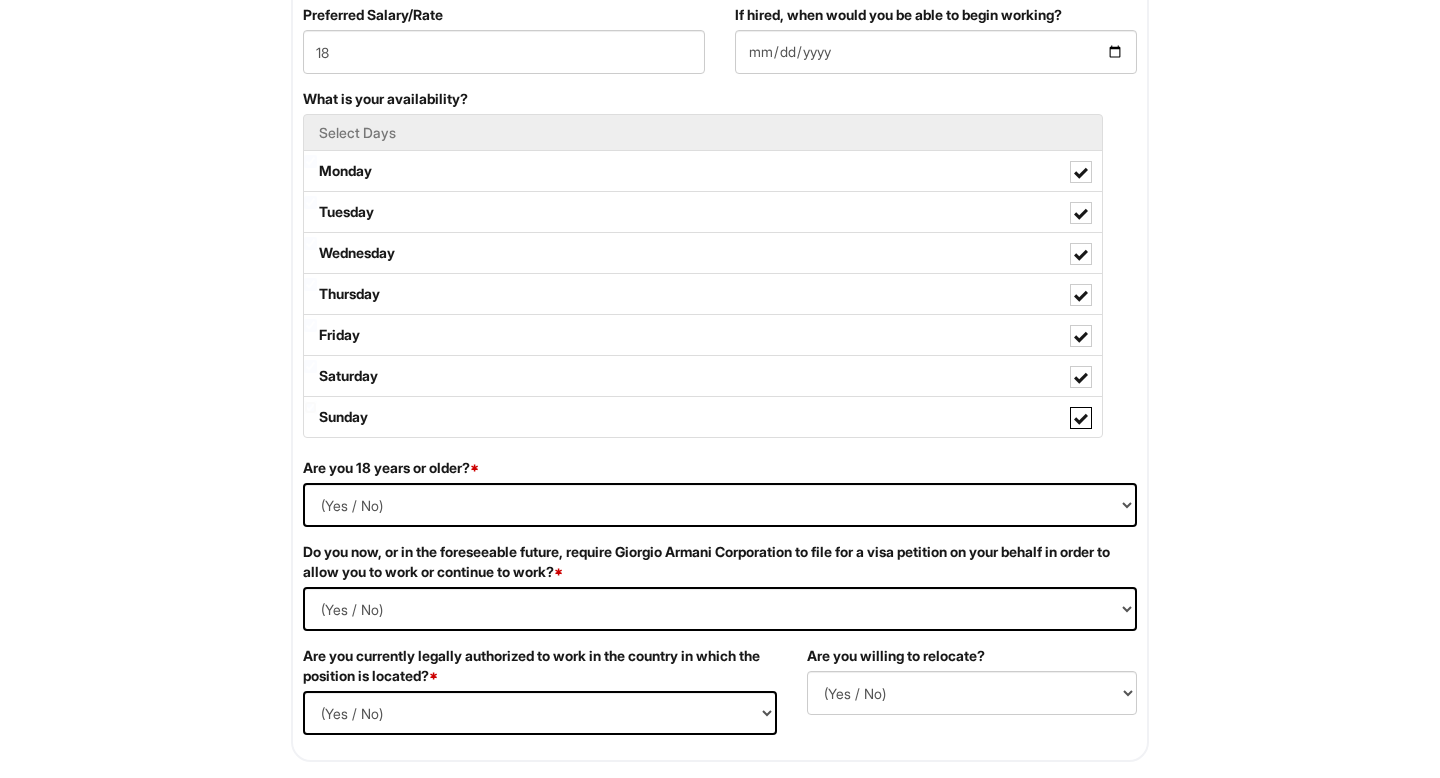 scroll, scrollTop: 898, scrollLeft: 0, axis: vertical 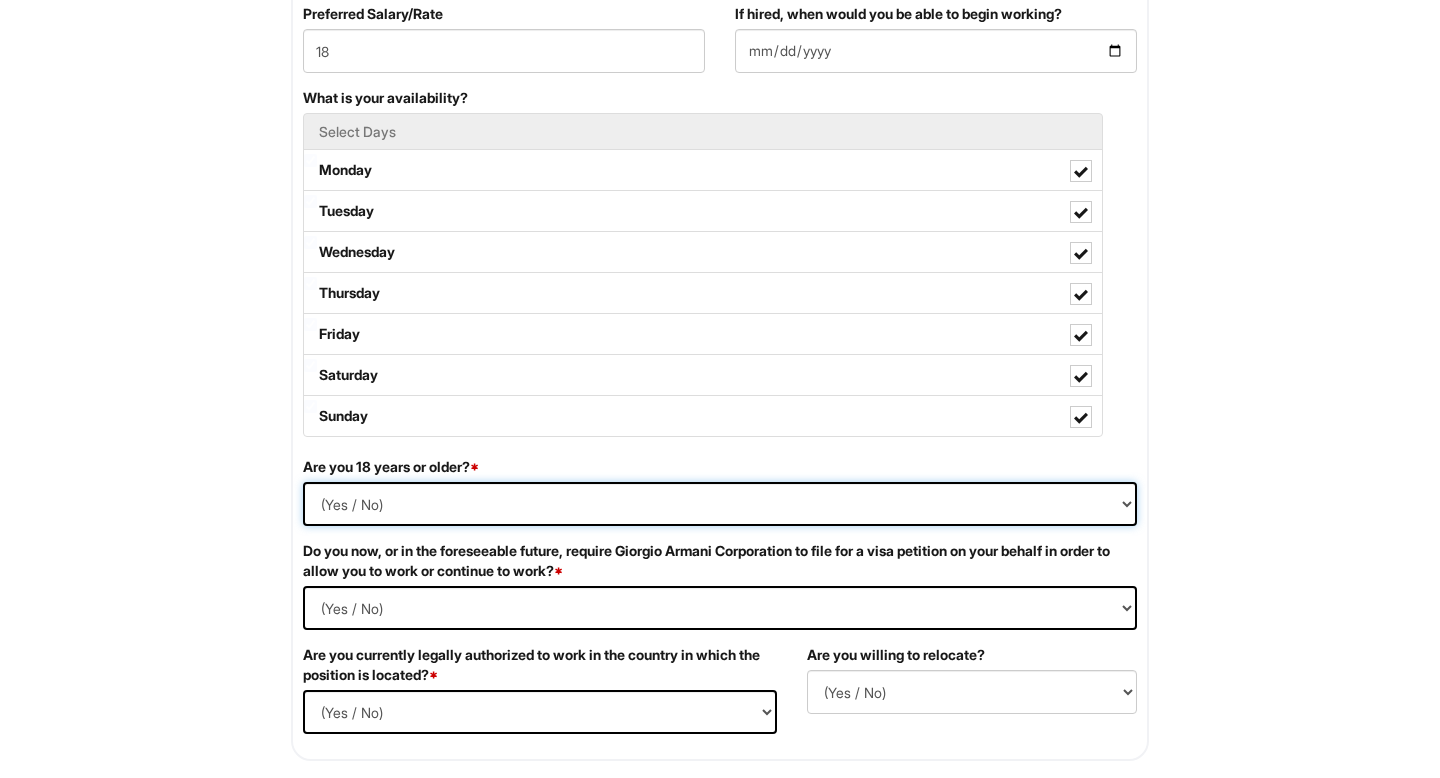 click on "(Yes / No) Yes No" at bounding box center [720, 504] 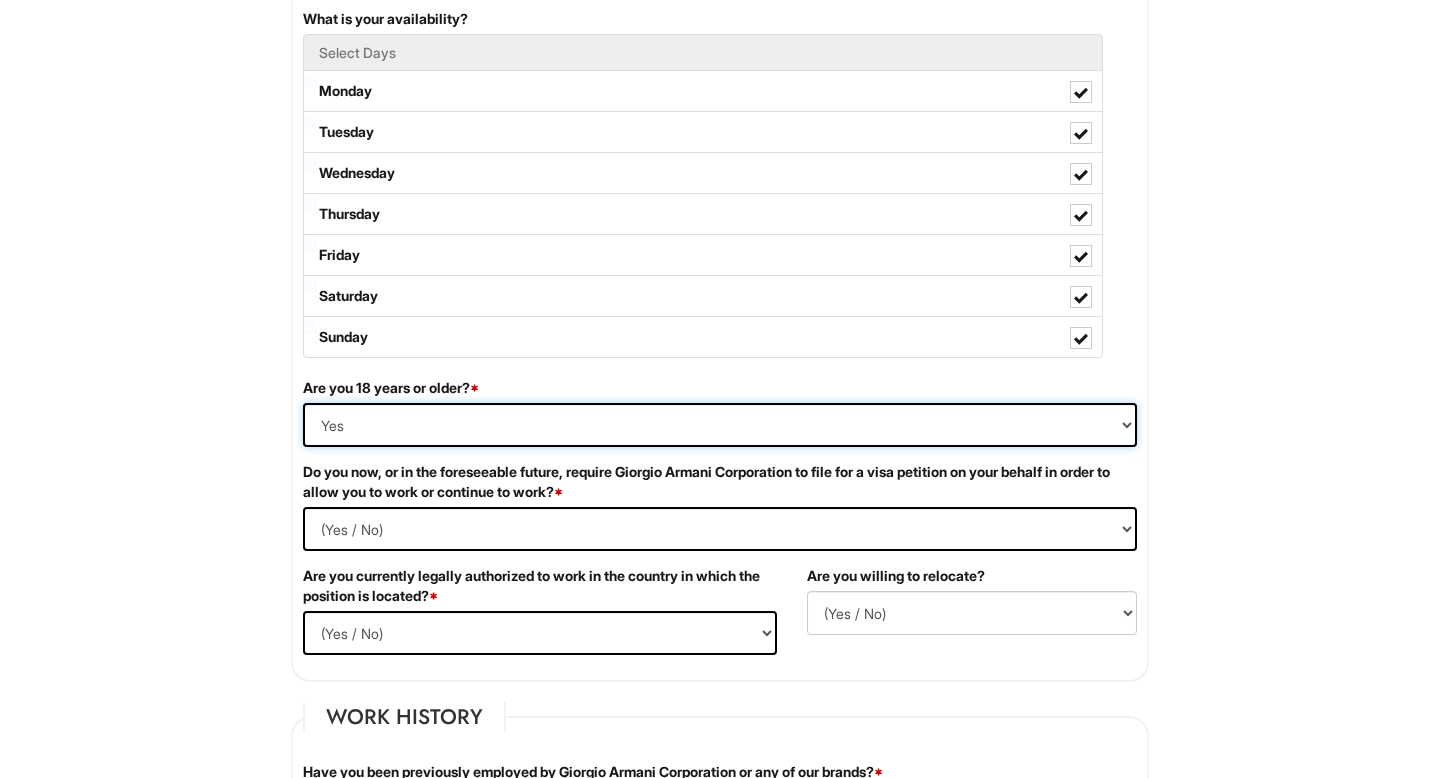 scroll, scrollTop: 985, scrollLeft: 0, axis: vertical 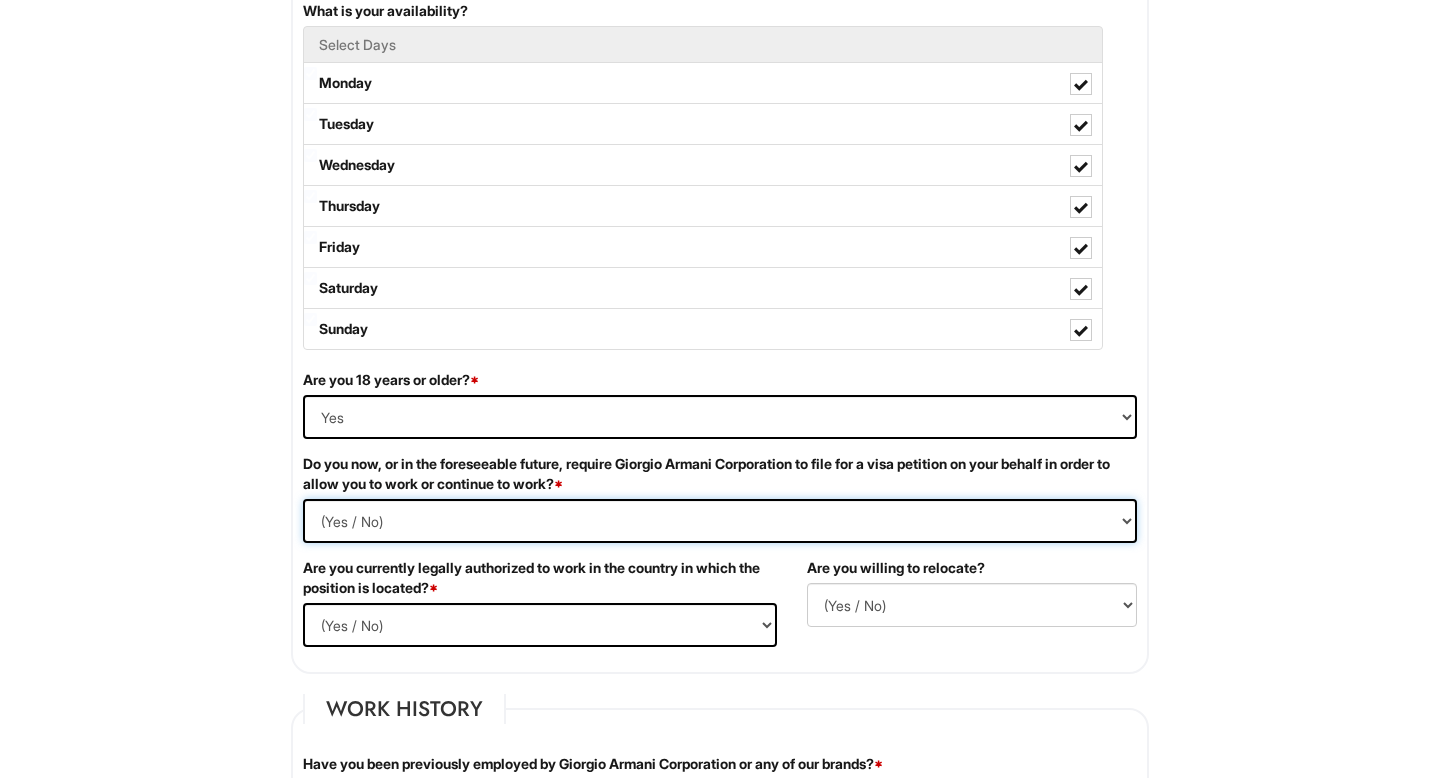 click on "(Yes / No) Yes No" at bounding box center (720, 521) 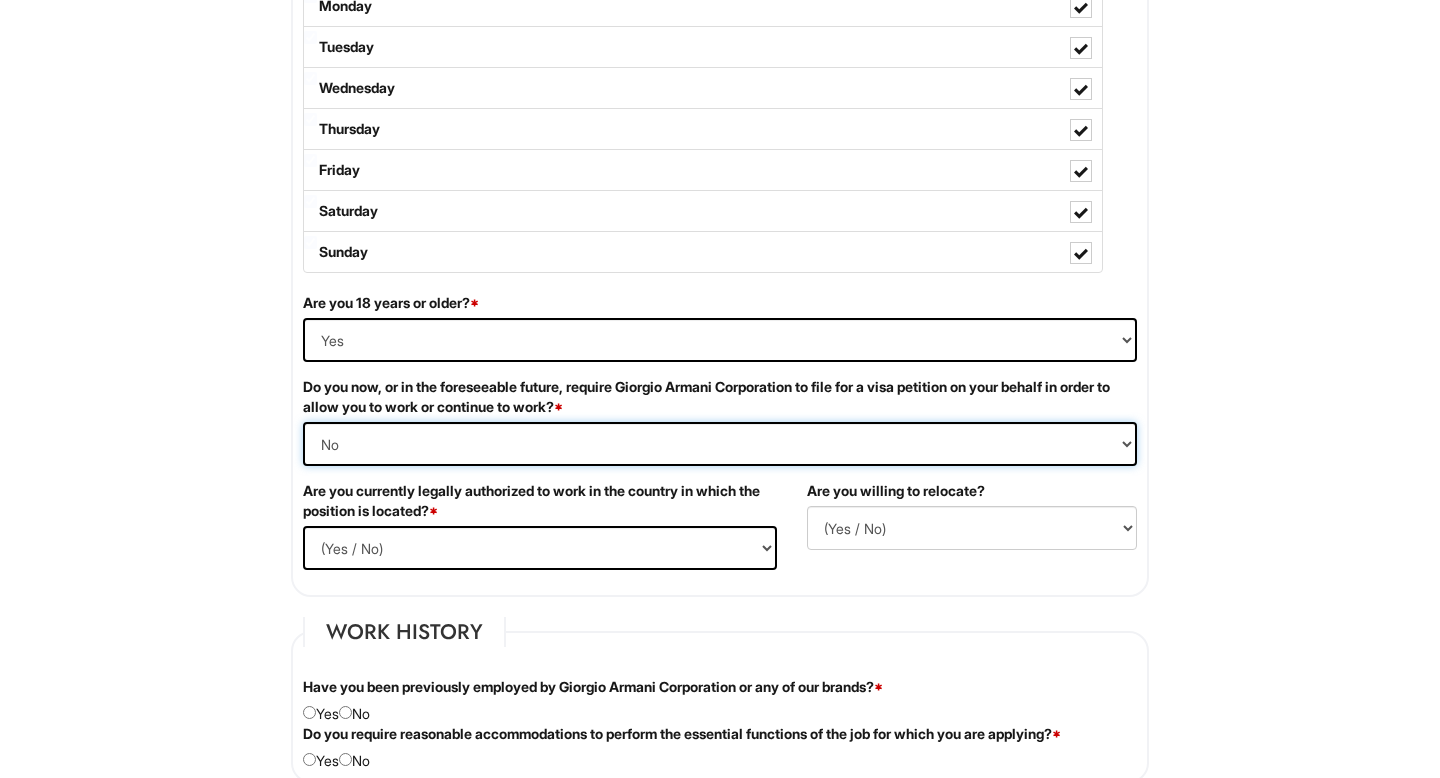 scroll, scrollTop: 1066, scrollLeft: 0, axis: vertical 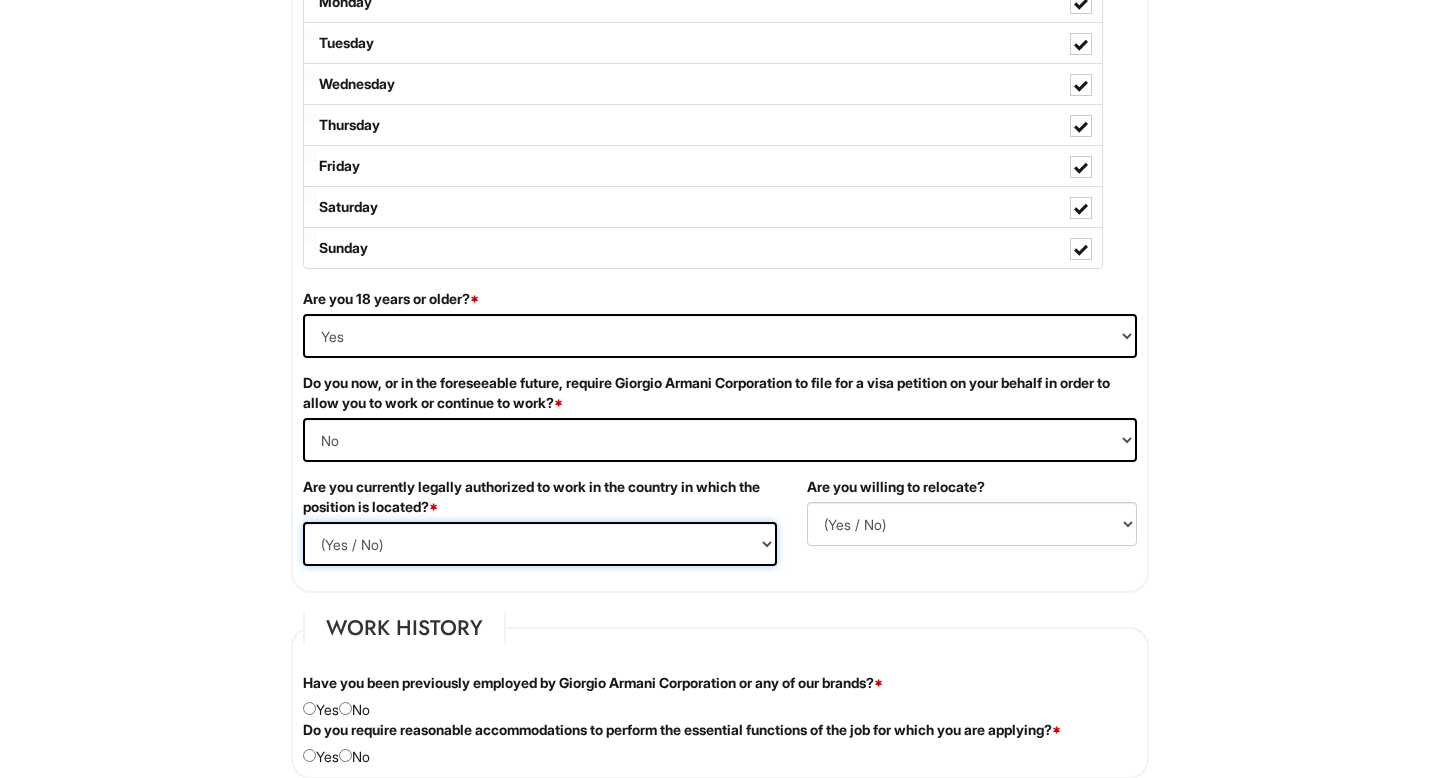click on "(Yes / No) Yes No" at bounding box center [540, 544] 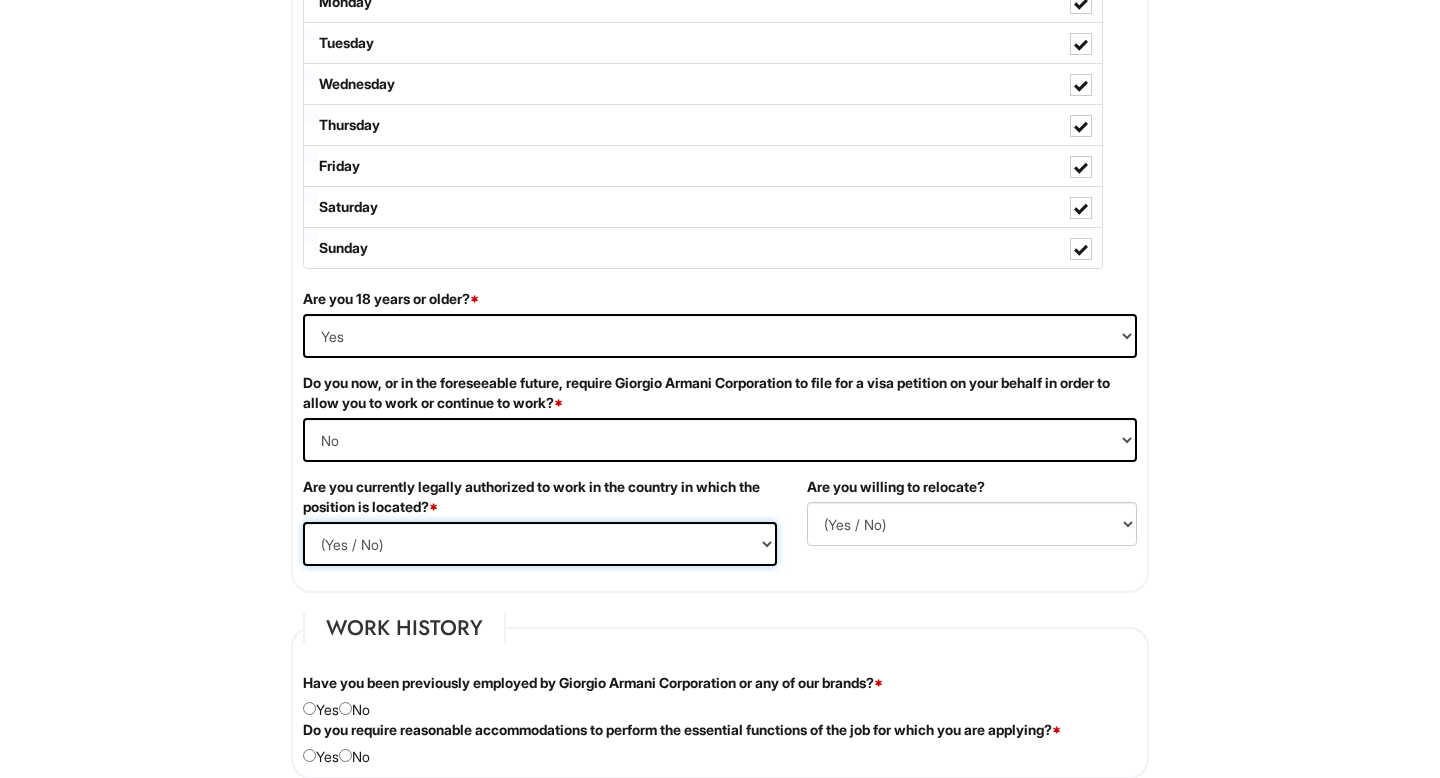 select on "Yes" 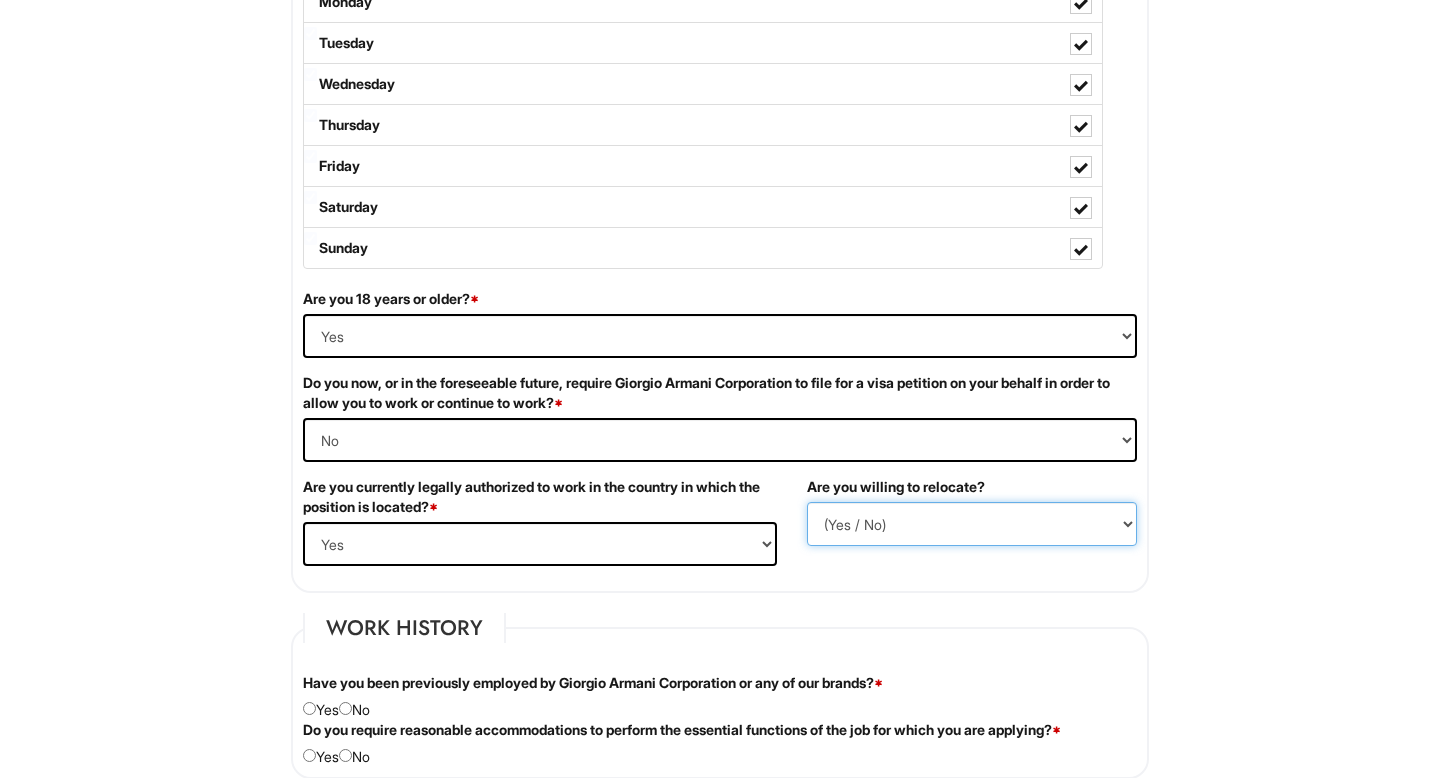 click on "(Yes / No) No Yes" at bounding box center [972, 524] 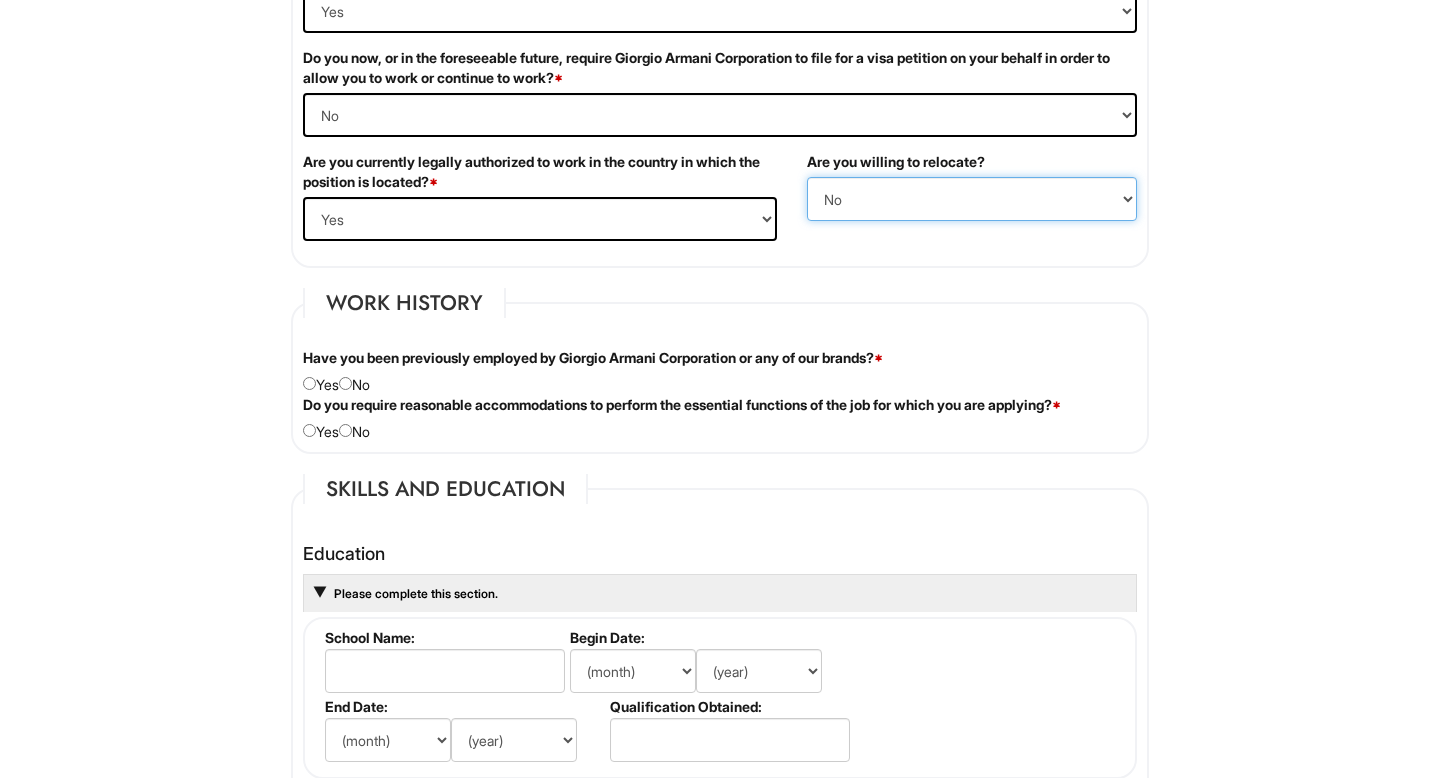 scroll, scrollTop: 1393, scrollLeft: 0, axis: vertical 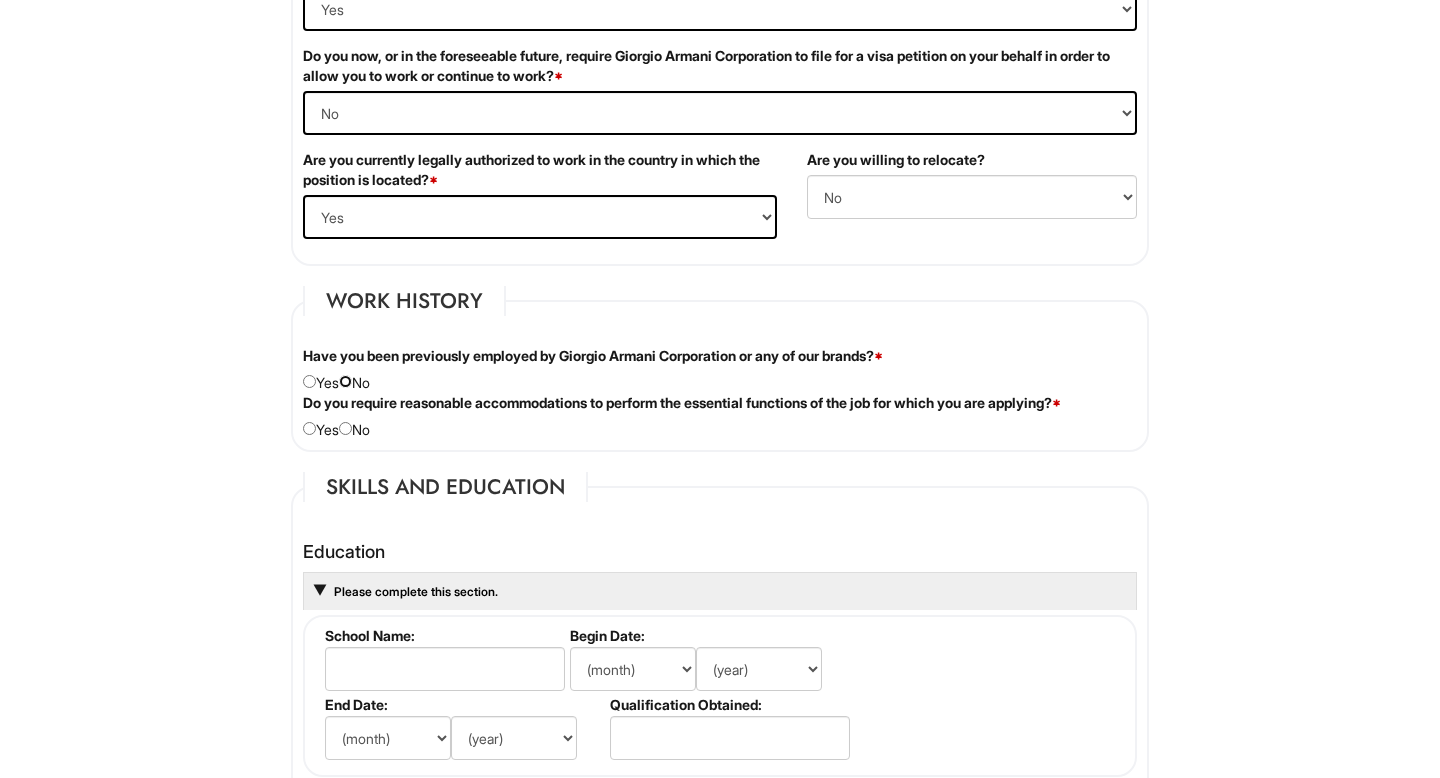 click at bounding box center (345, 381) 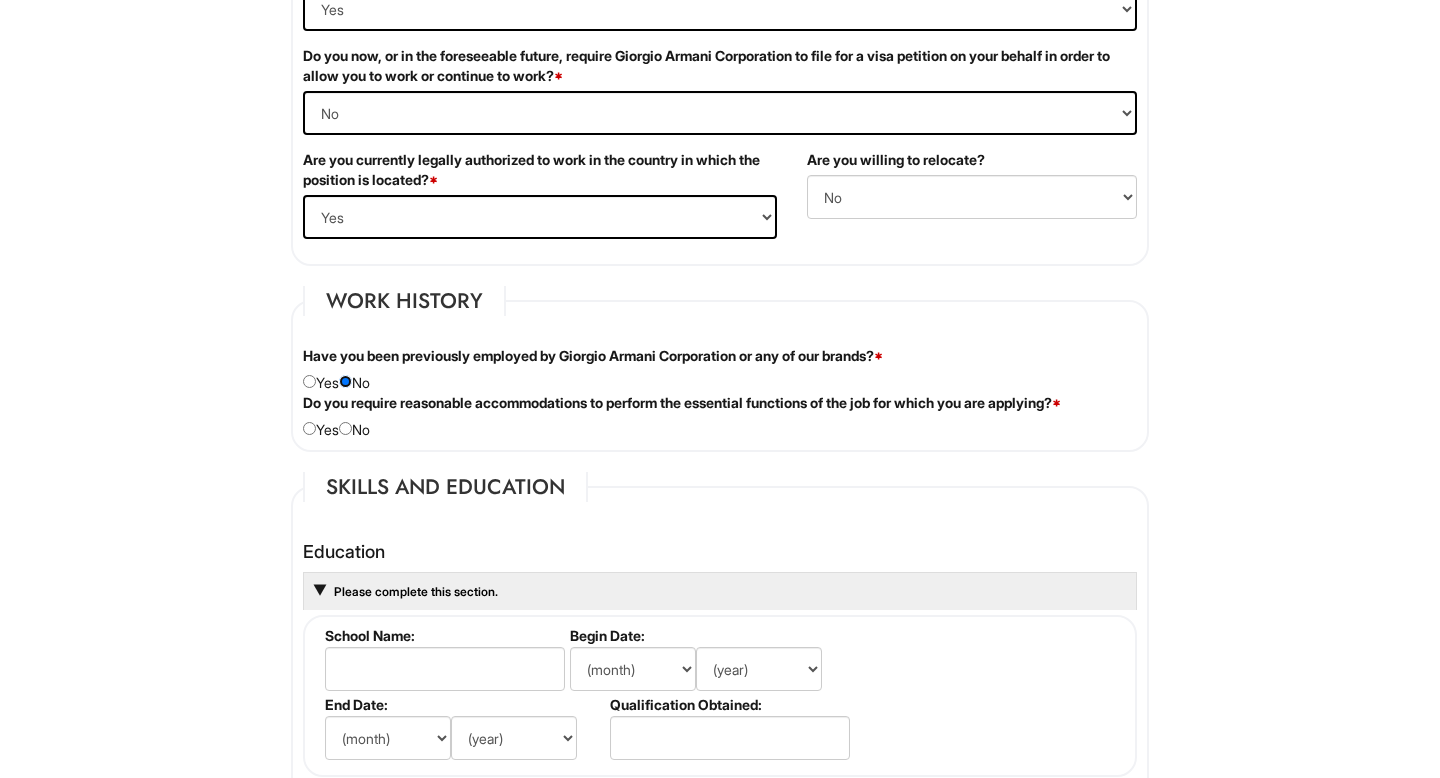 scroll, scrollTop: 1416, scrollLeft: 0, axis: vertical 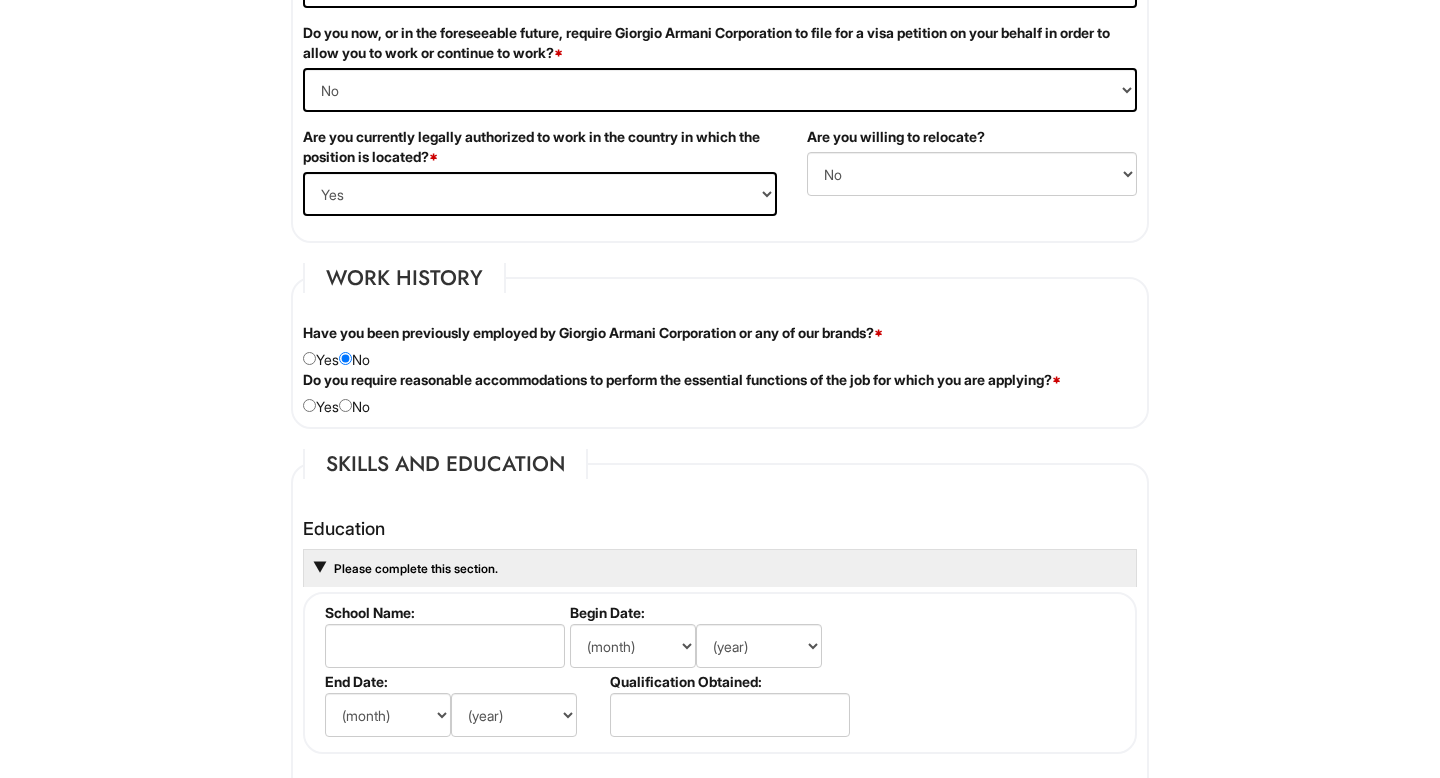 click on "Do you require reasonable accommodations to perform the essential functions of the job for which you are applying? *    Yes   No" at bounding box center (720, 393) 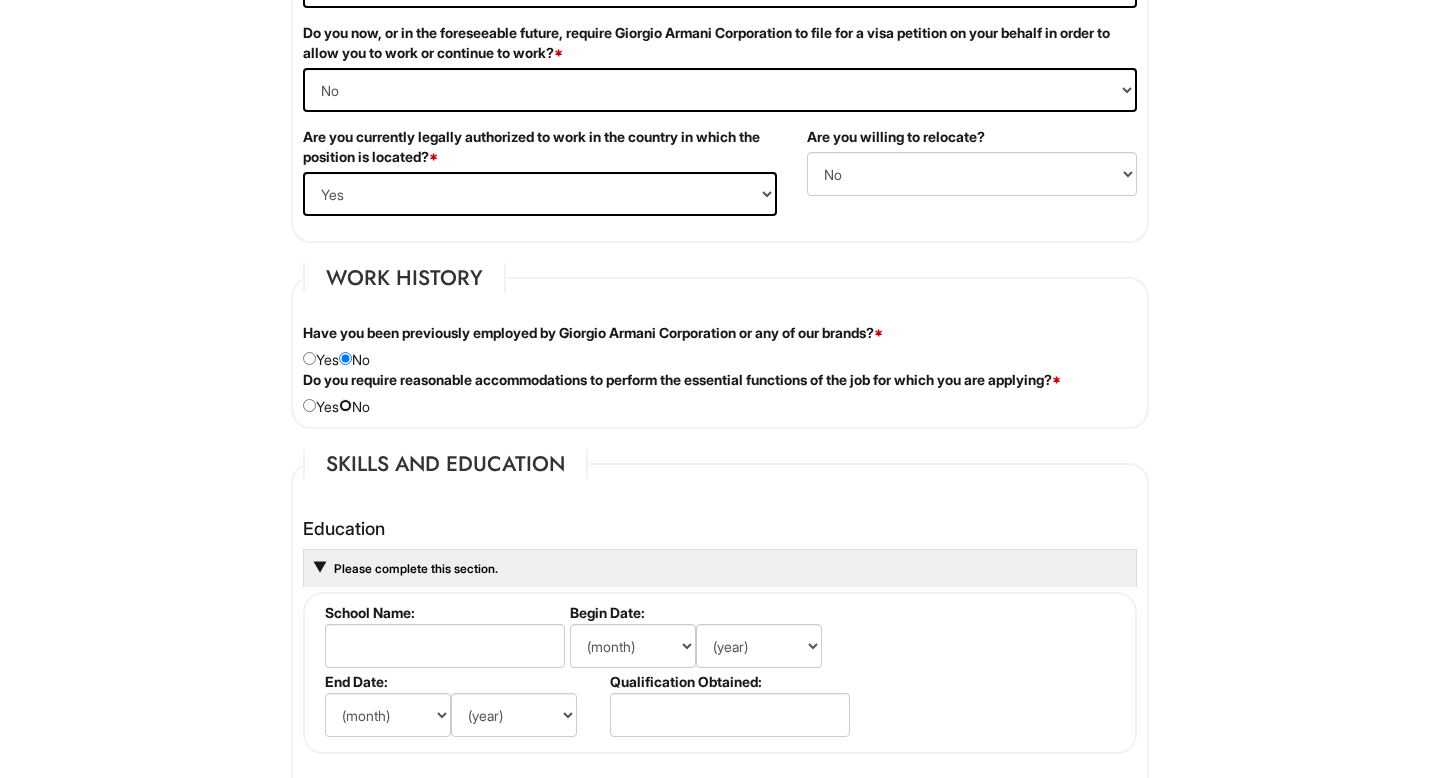 click at bounding box center (345, 405) 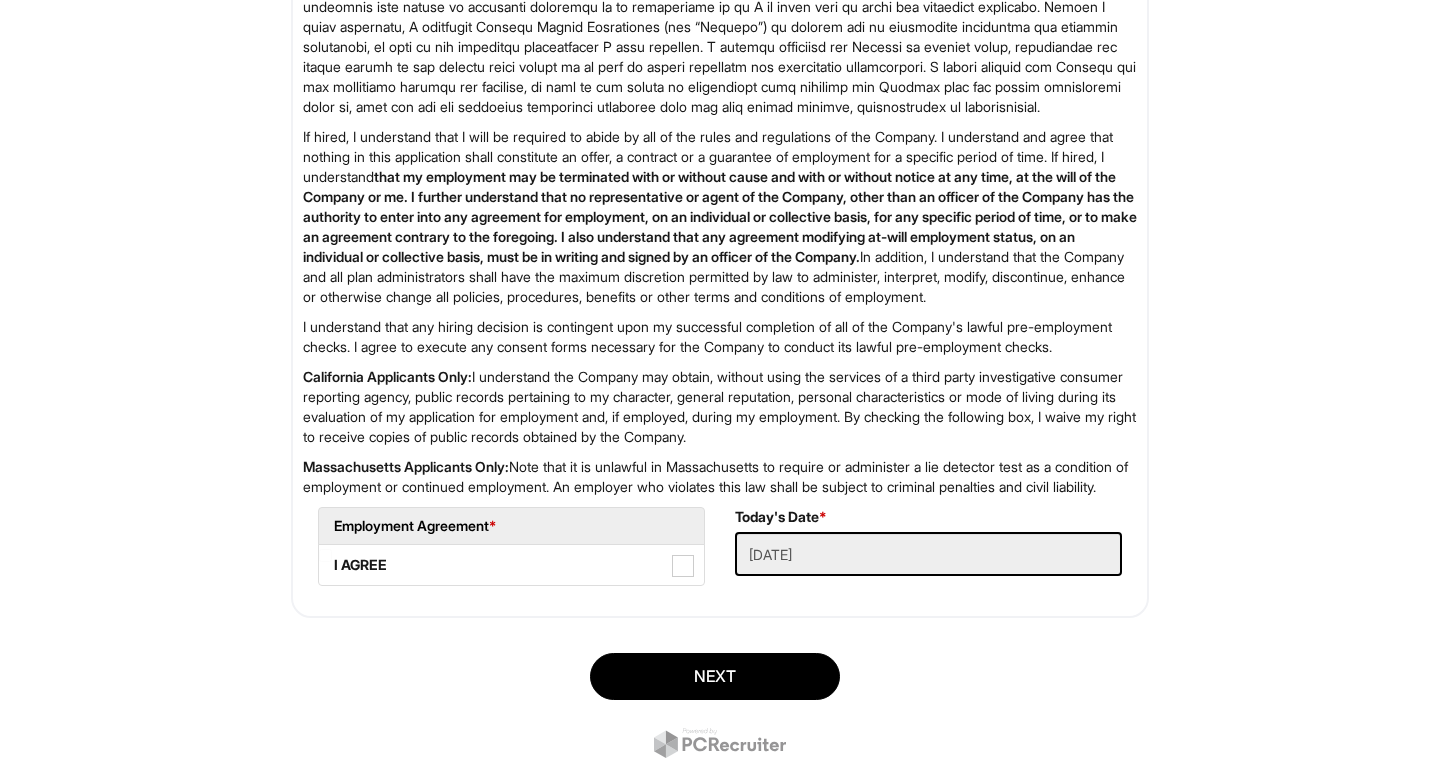 scroll, scrollTop: 3211, scrollLeft: 0, axis: vertical 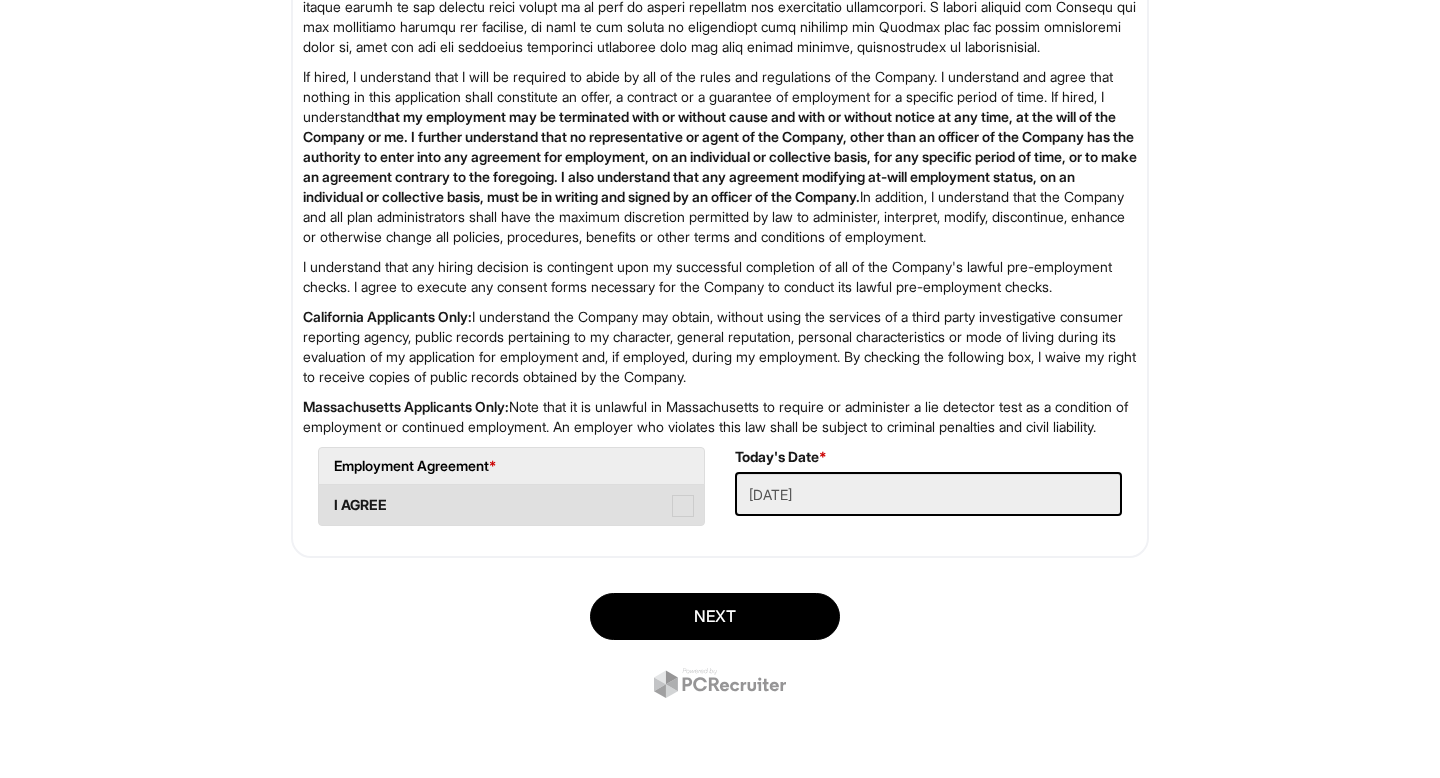 click at bounding box center (683, 506) 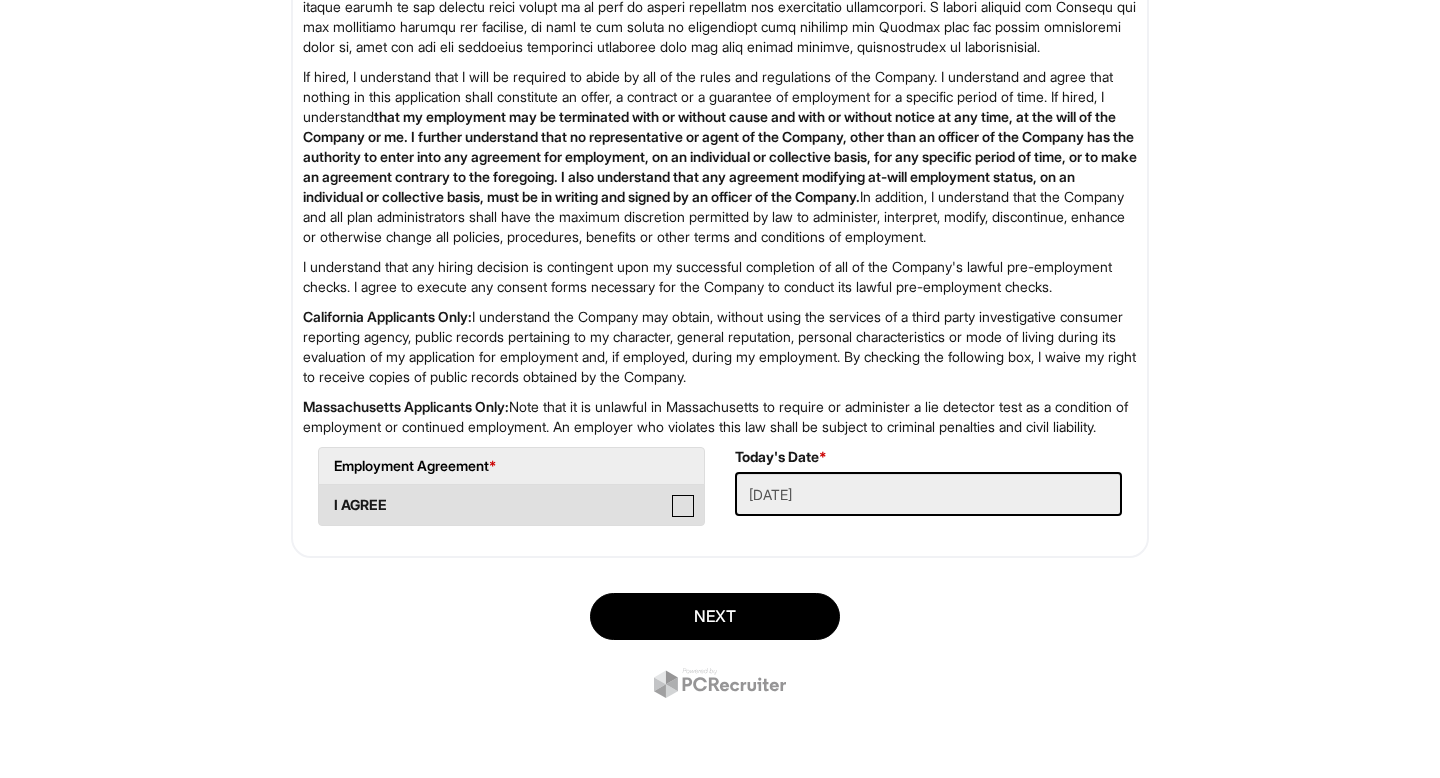 click on "I AGREE" at bounding box center [325, 495] 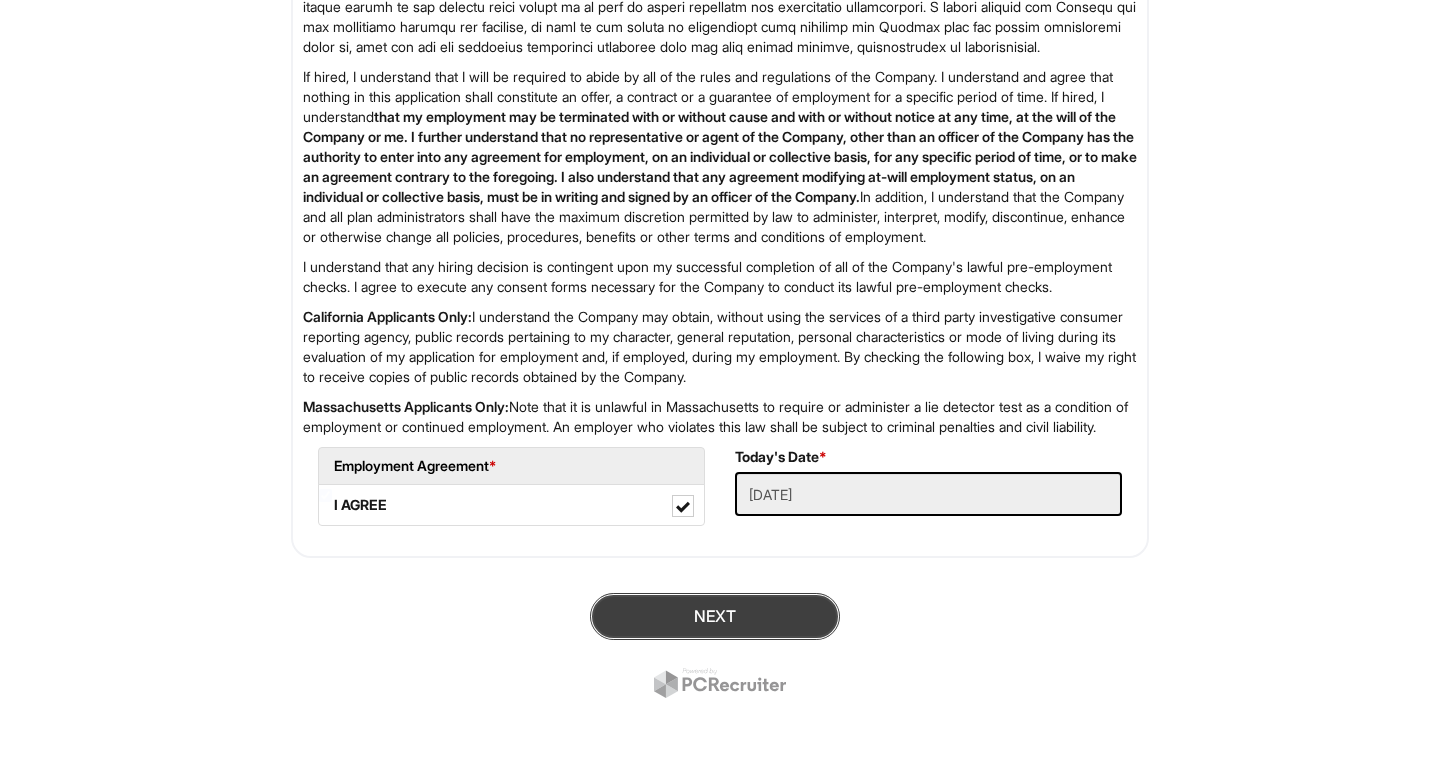 click on "Next" at bounding box center (715, 616) 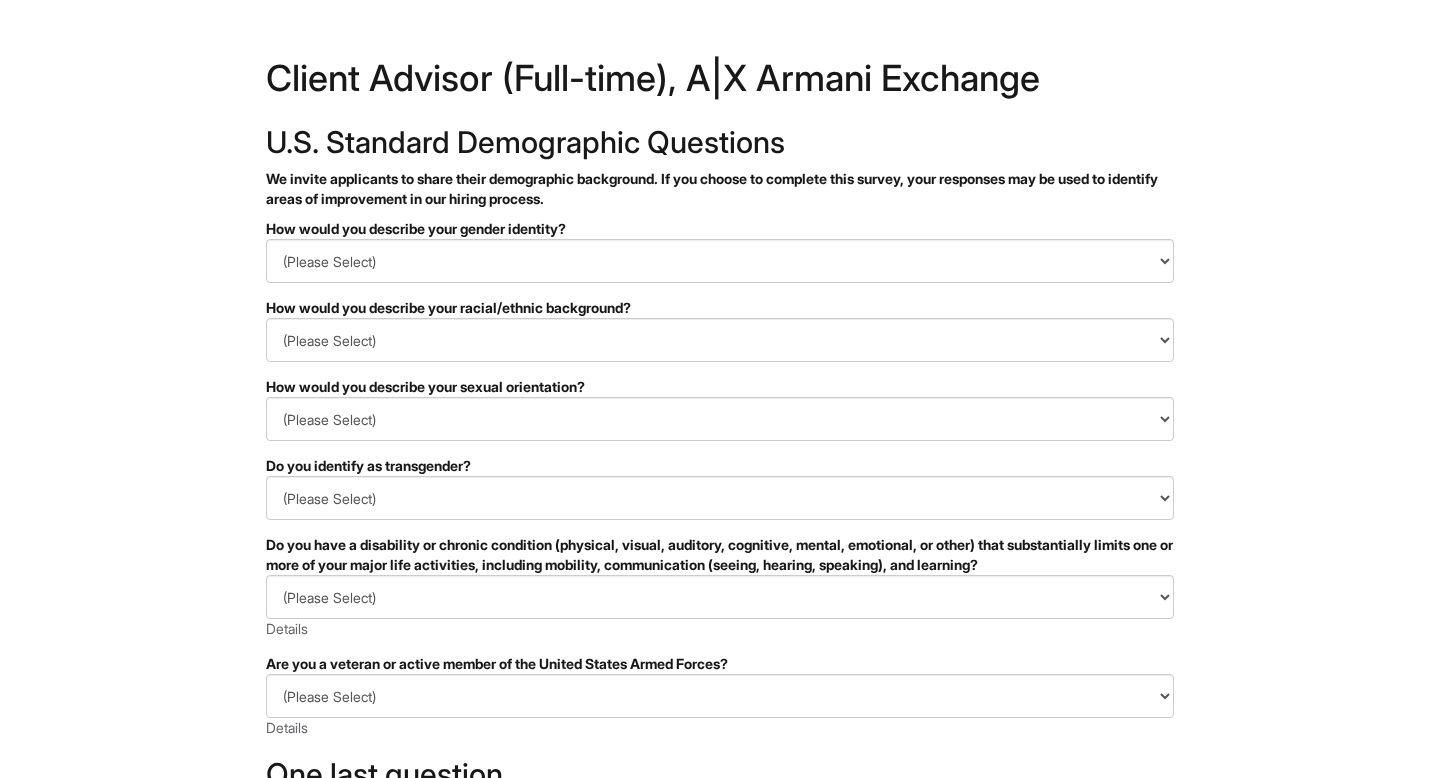 scroll, scrollTop: 0, scrollLeft: 0, axis: both 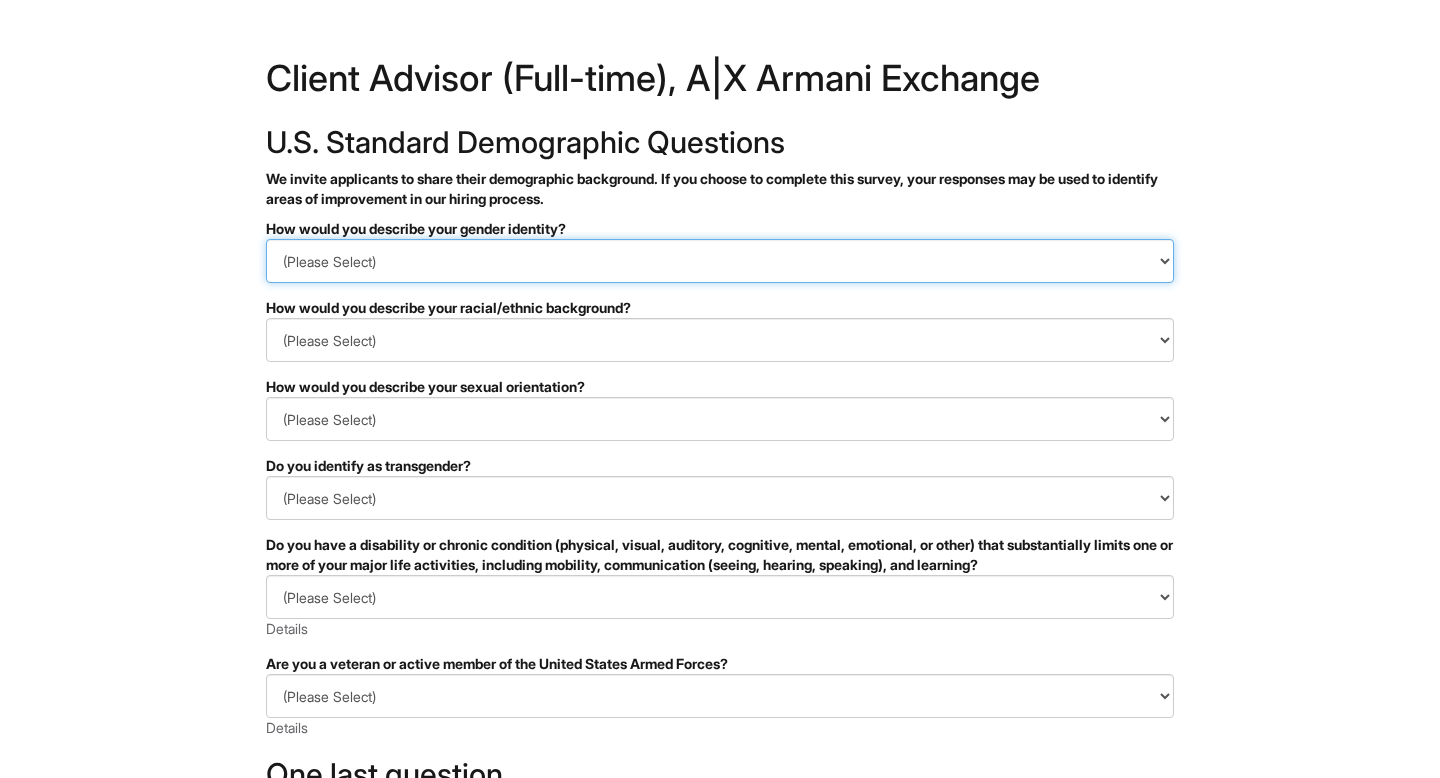 click on "(Please Select) Man Woman Non-binary I prefer to self-describe I don't wish to answer" at bounding box center (720, 261) 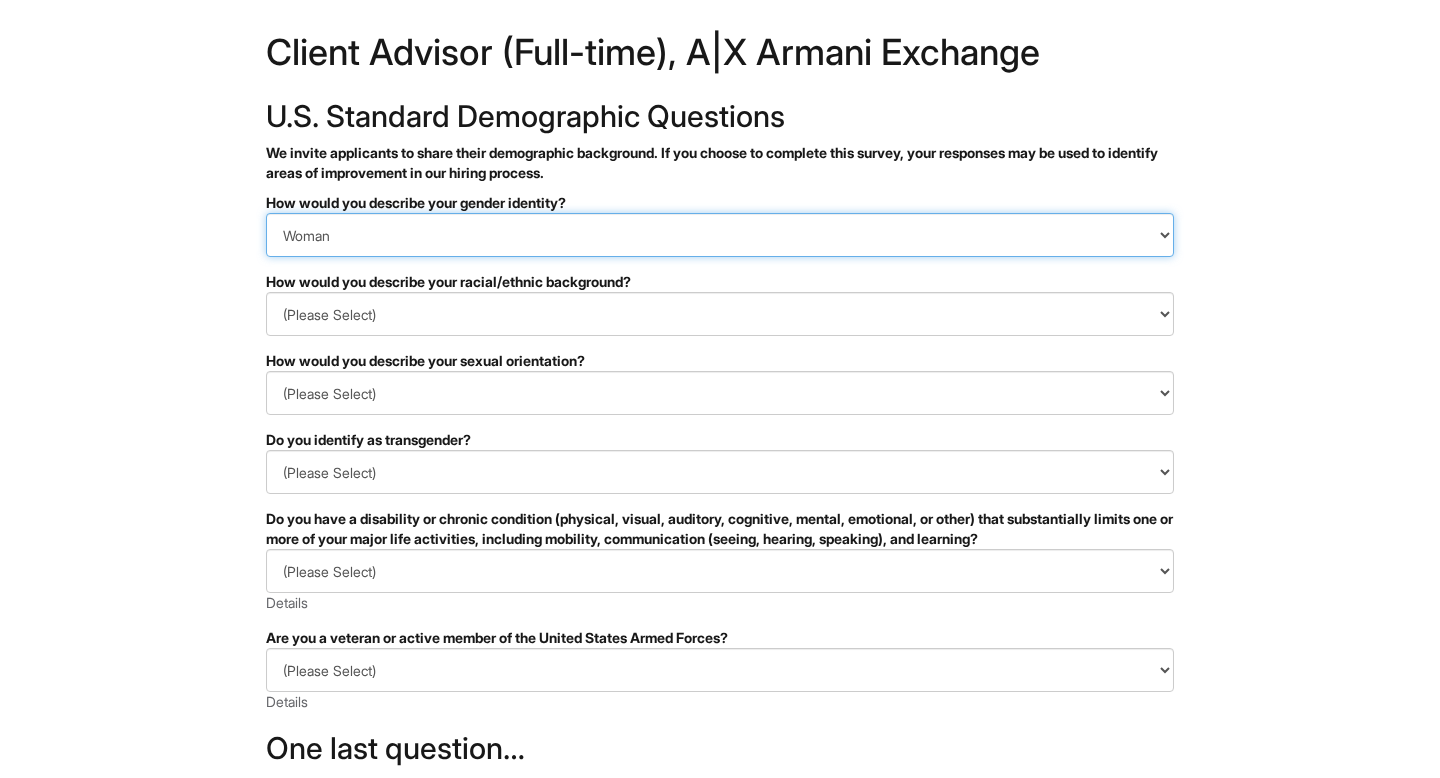 scroll, scrollTop: 34, scrollLeft: 0, axis: vertical 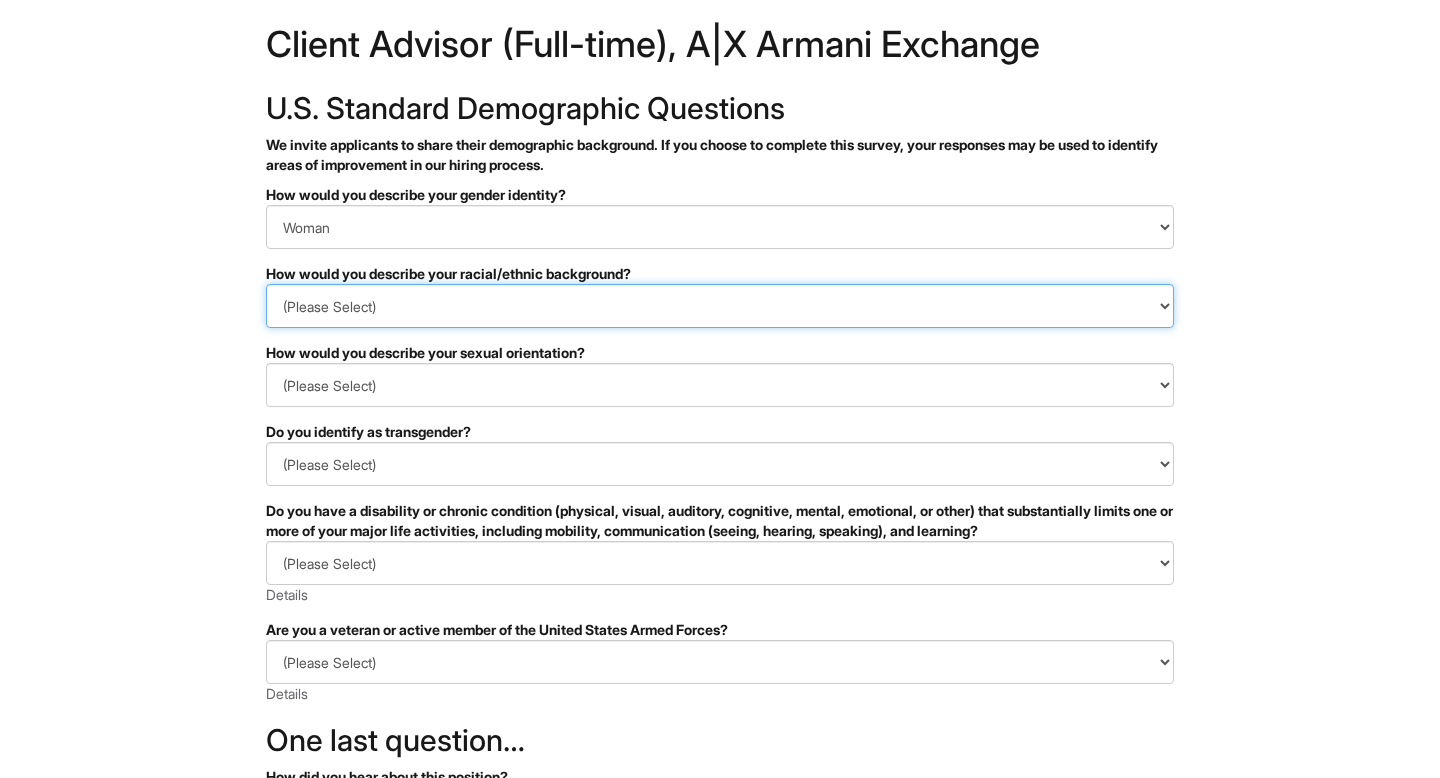click on "(Please Select) Black or of African descent    East Asian    Hispanic, Latinx or of Spanish Origin    Indigenous, American Indian or Alaska Native    Middle Eastern or North African    Native Hawaiian or Pacific Islander    South Asian    Southeast Asian    White or European    I prefer to self-describe    I don't wish to answer" at bounding box center (720, 306) 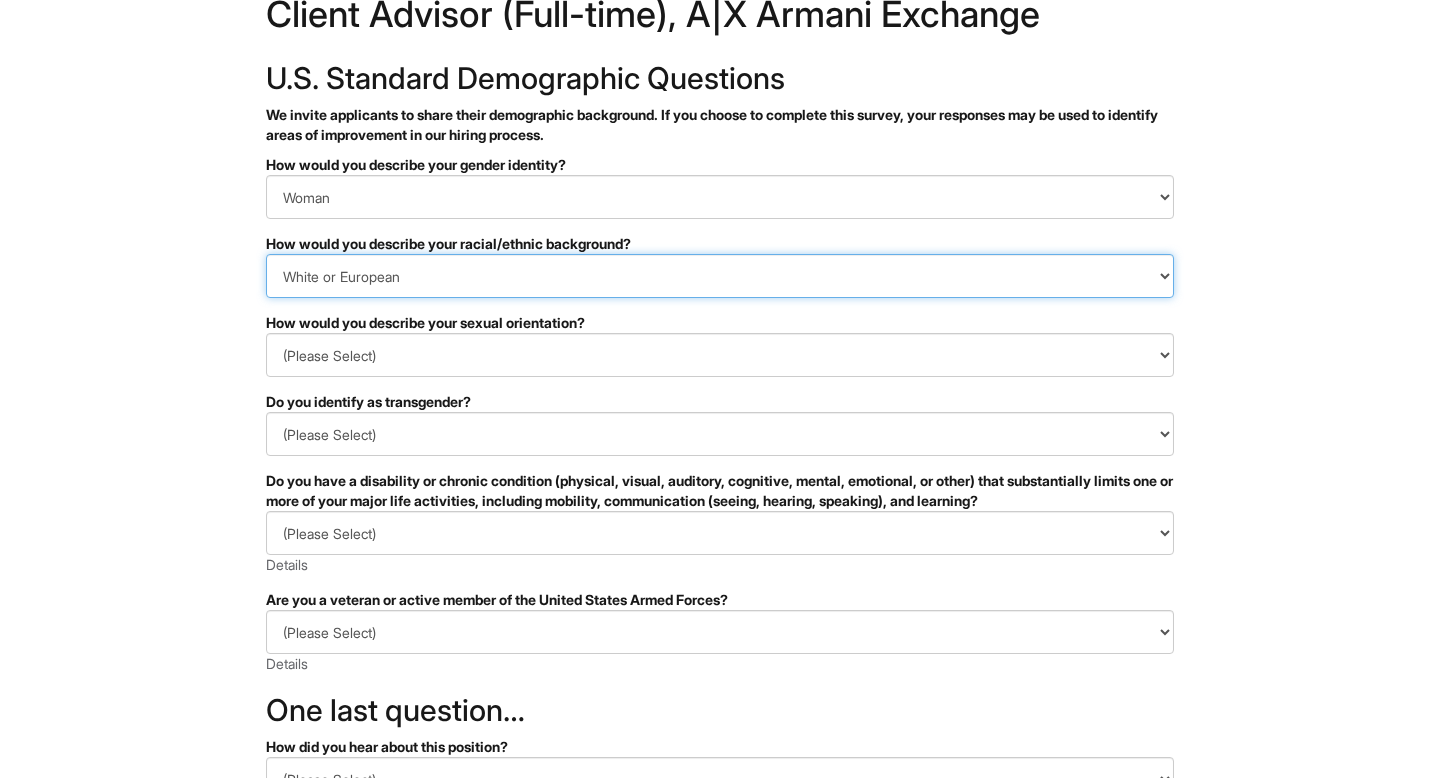 scroll, scrollTop: 75, scrollLeft: 0, axis: vertical 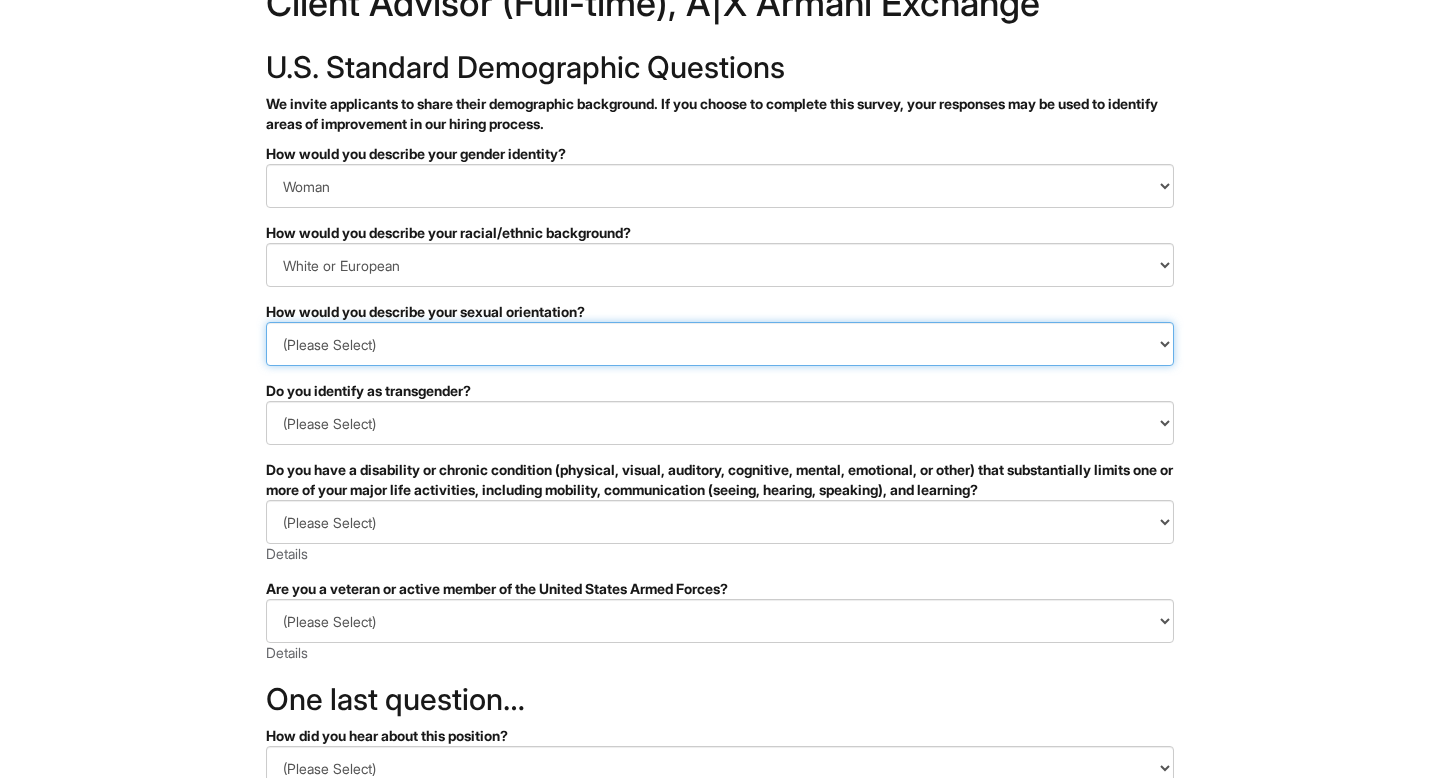 click on "(Please Select) Asexual Bisexual and/or pansexual Gay Heterosexual Lesbian Queer I prefer to self-describe I don't wish to answer" at bounding box center (720, 344) 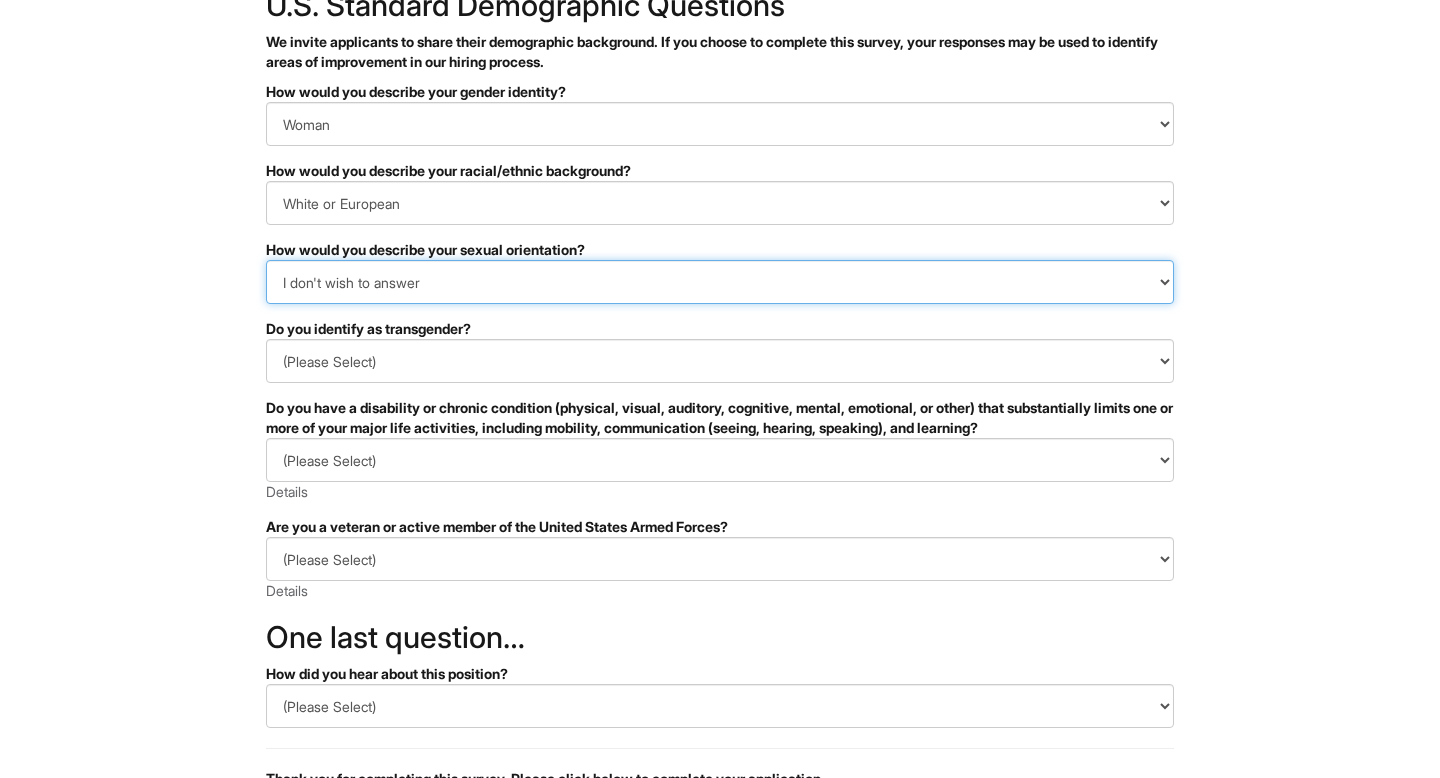 scroll, scrollTop: 138, scrollLeft: 0, axis: vertical 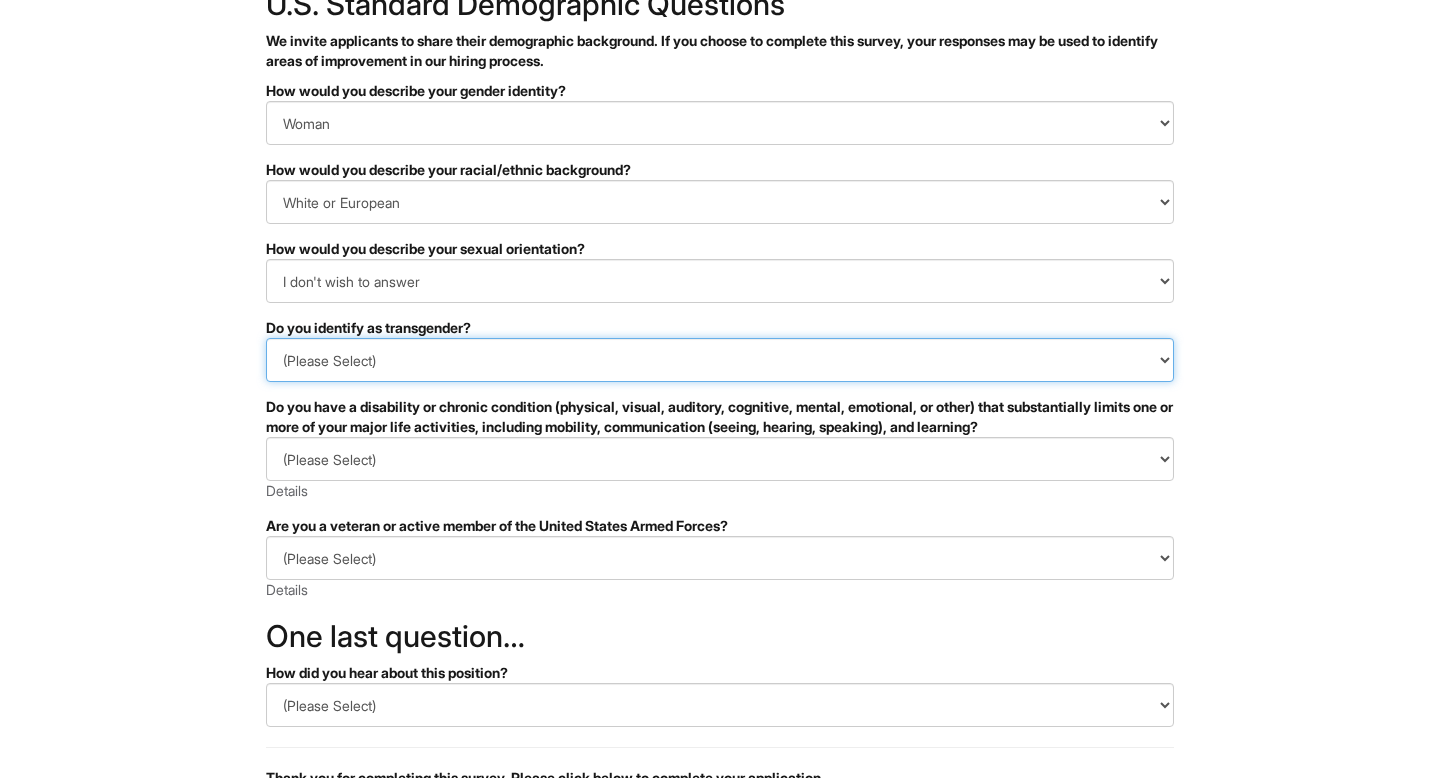 click on "(Please Select) Yes No I prefer to self-describe I don't wish to answer" at bounding box center [720, 360] 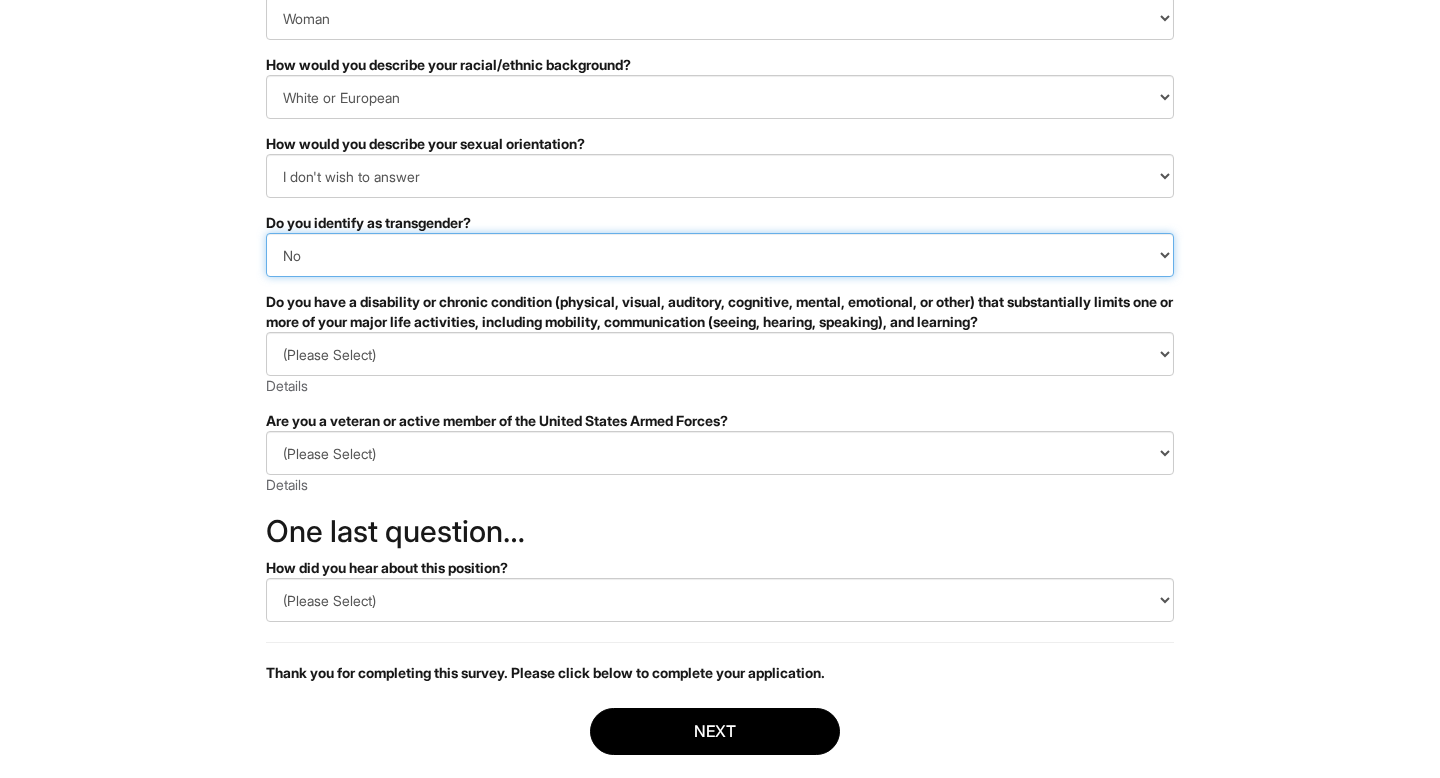 scroll, scrollTop: 248, scrollLeft: 0, axis: vertical 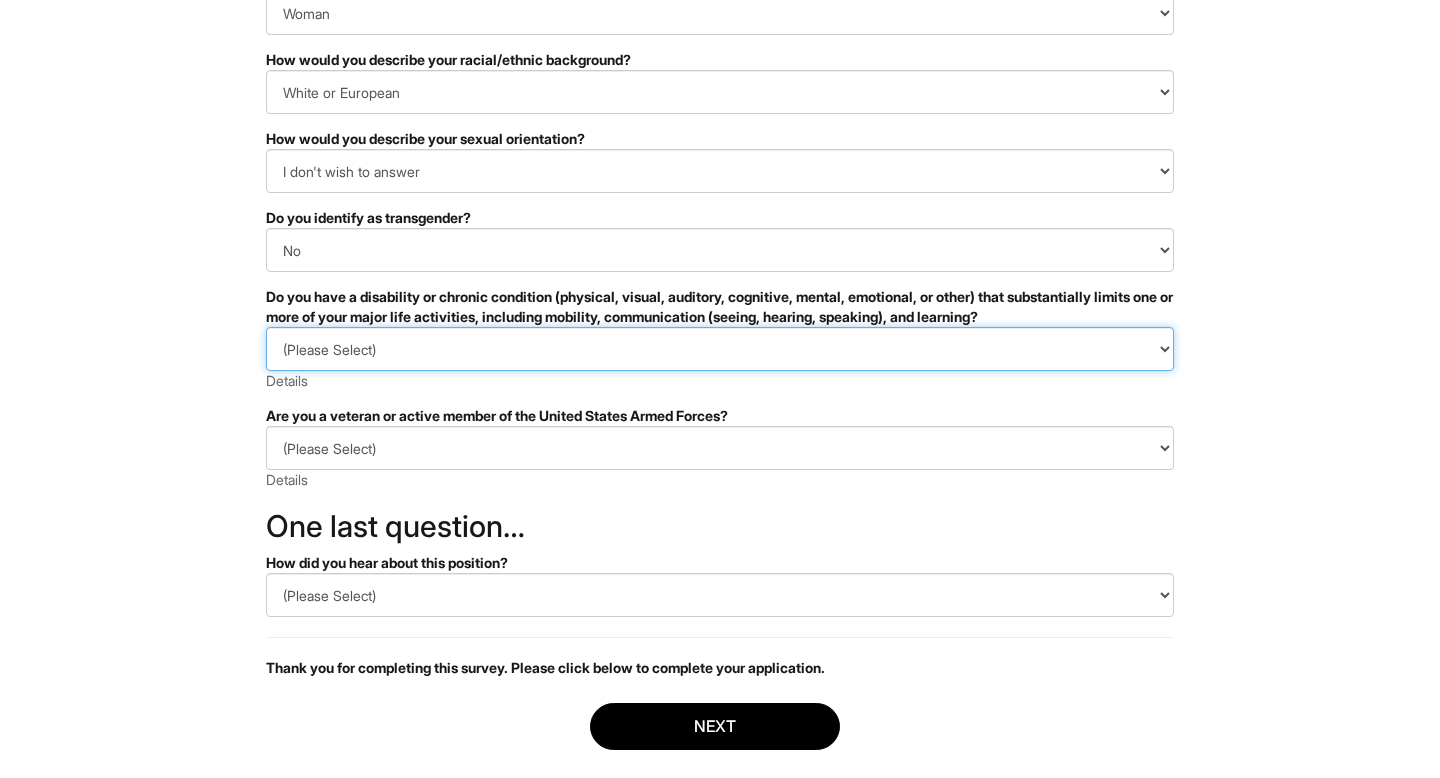 click on "(Please Select) YES, I HAVE A DISABILITY (or previously had a disability) NO, I DON'T HAVE A DISABILITY I DON'T WISH TO ANSWER" at bounding box center [720, 349] 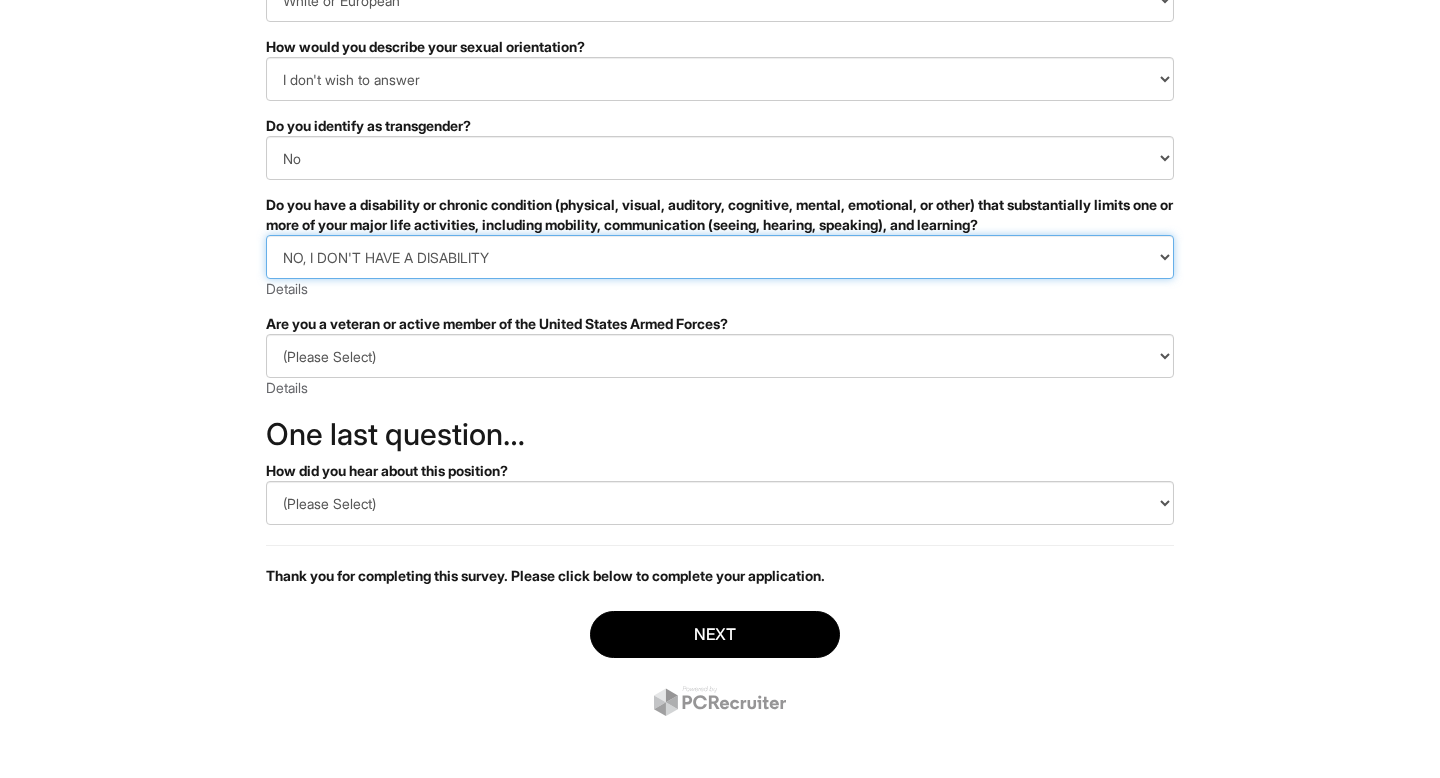 scroll, scrollTop: 348, scrollLeft: 0, axis: vertical 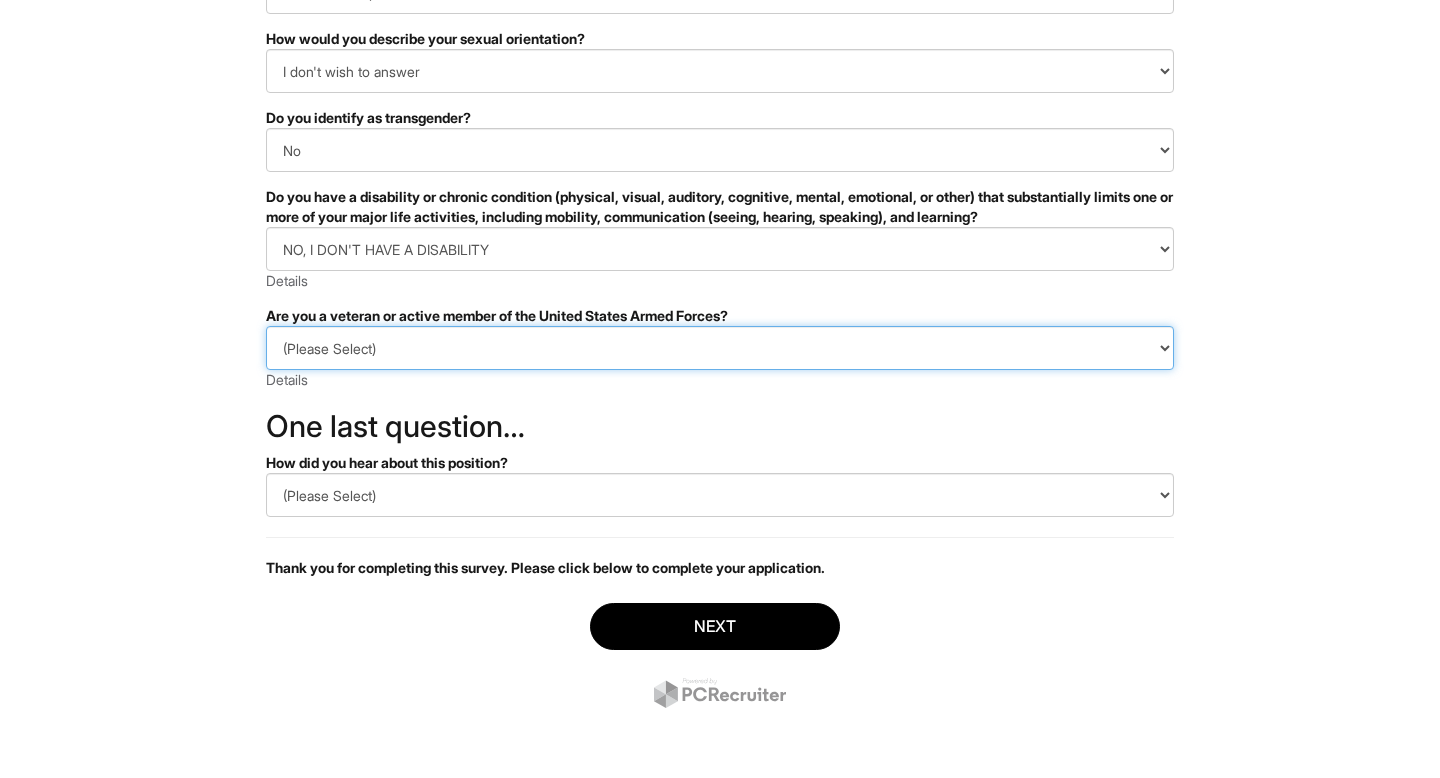 click on "(Please Select) I IDENTIFY AS ONE OR MORE OF THE CLASSIFICATIONS OF PROTECTED VETERANS LISTED I AM NOT A PROTECTED VETERAN I PREFER NOT TO ANSWER" at bounding box center [720, 348] 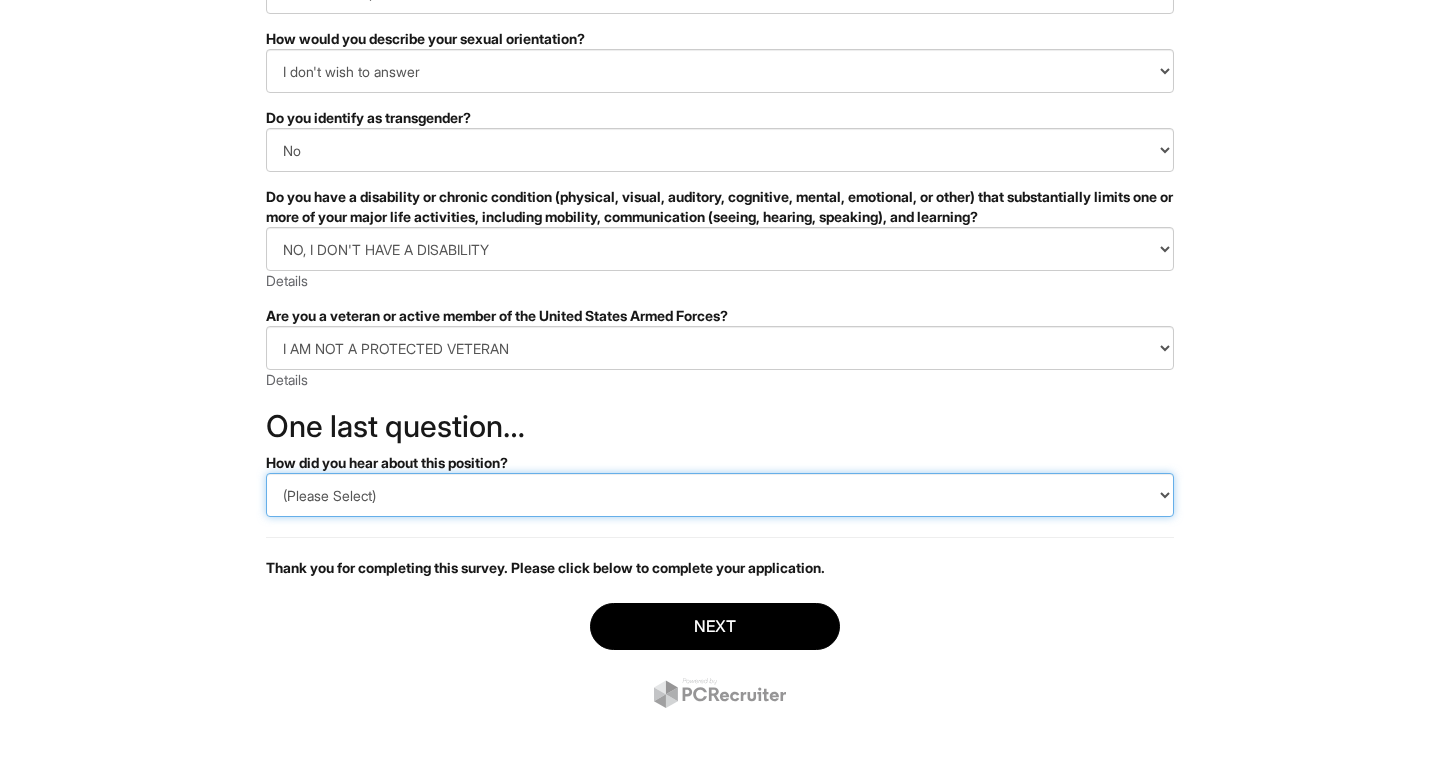 click on "(Please Select) CareerBuilder Indeed LinkedIn Monster Referral Other" at bounding box center (720, 495) 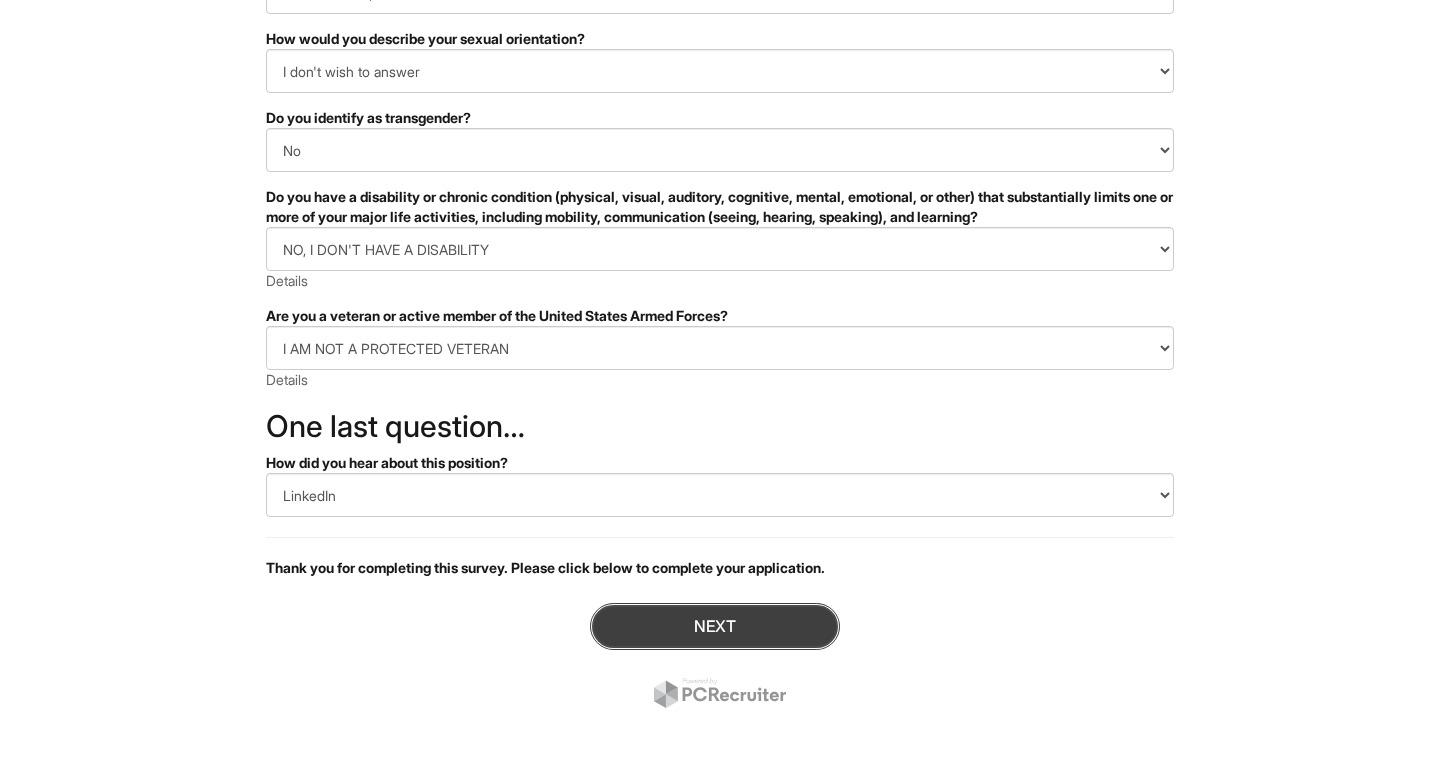 click on "Next" at bounding box center [715, 626] 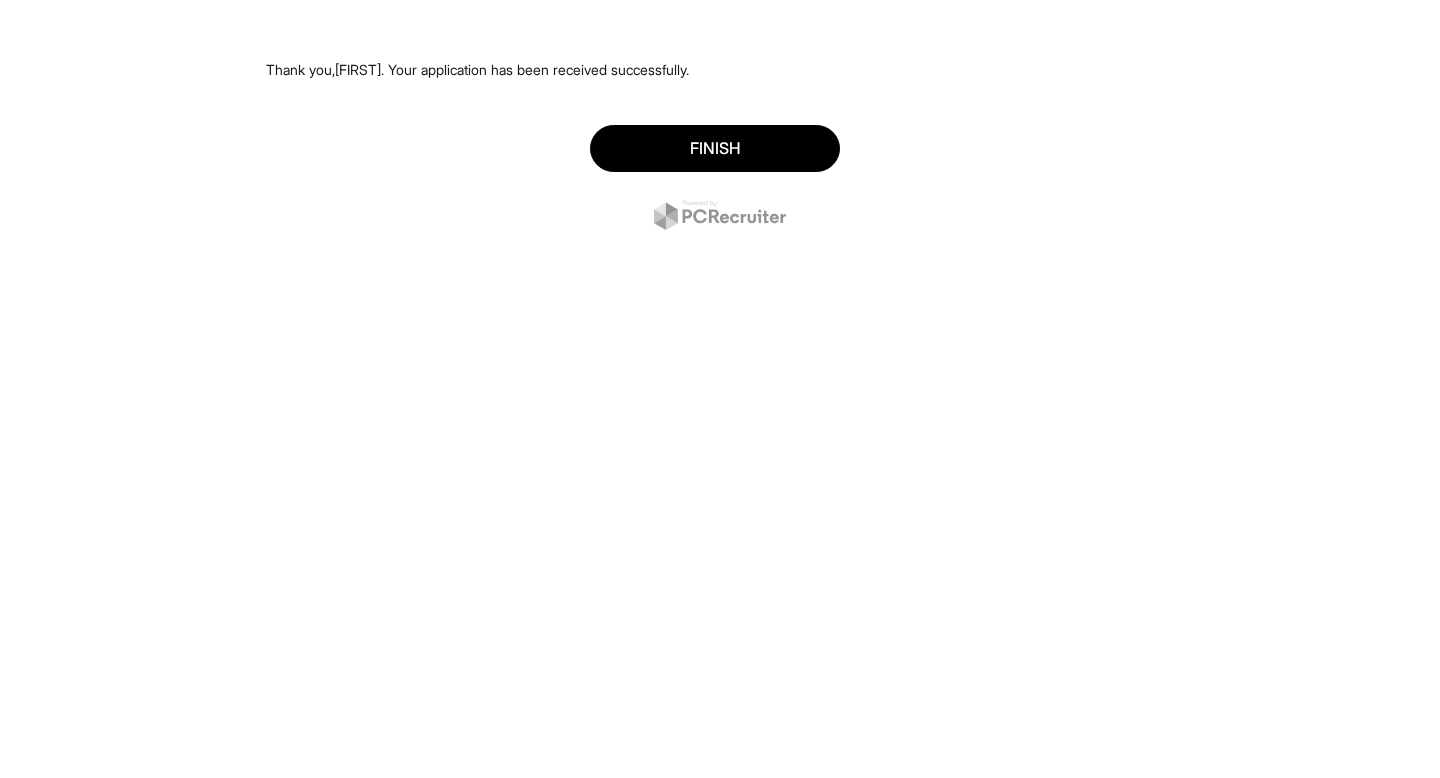 scroll, scrollTop: 0, scrollLeft: 0, axis: both 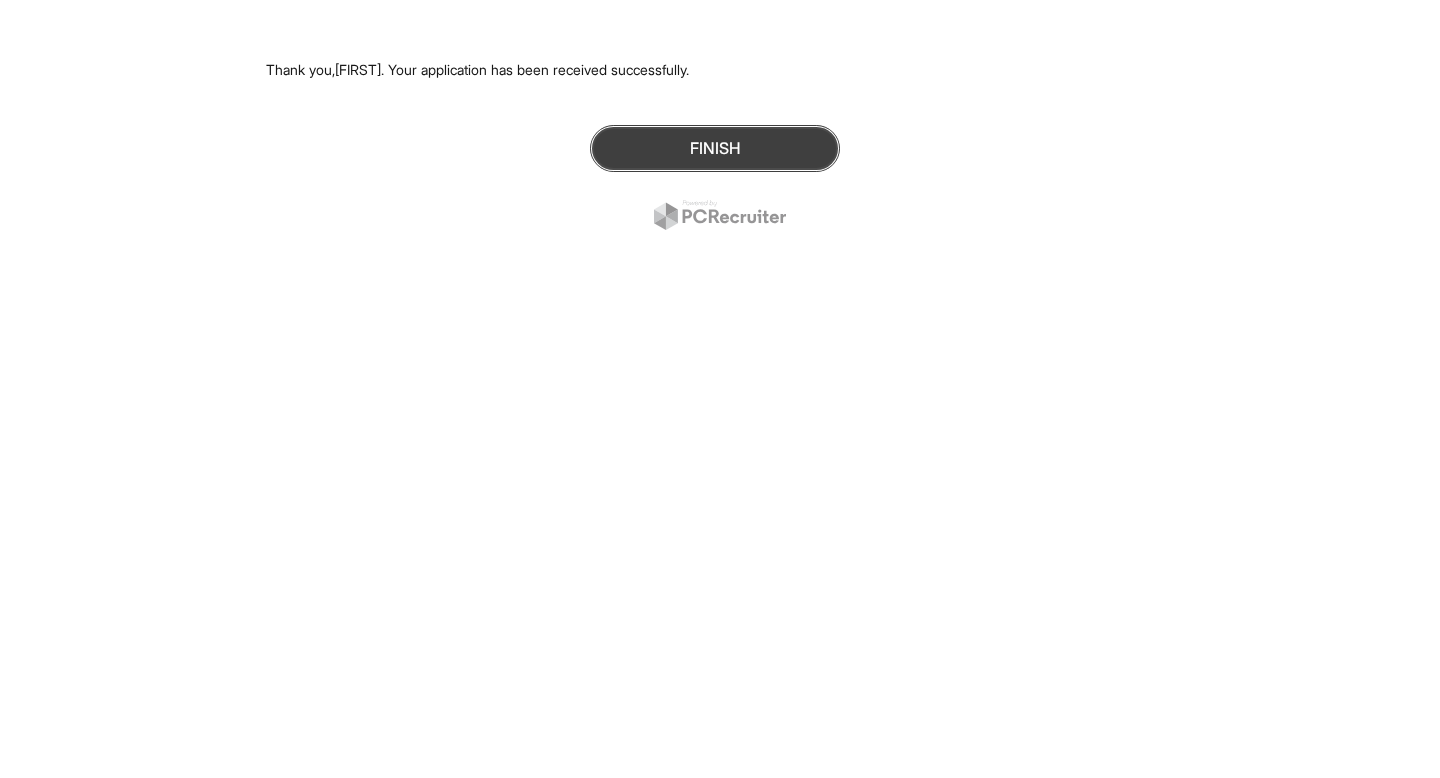 click on "Finish" at bounding box center [715, 148] 